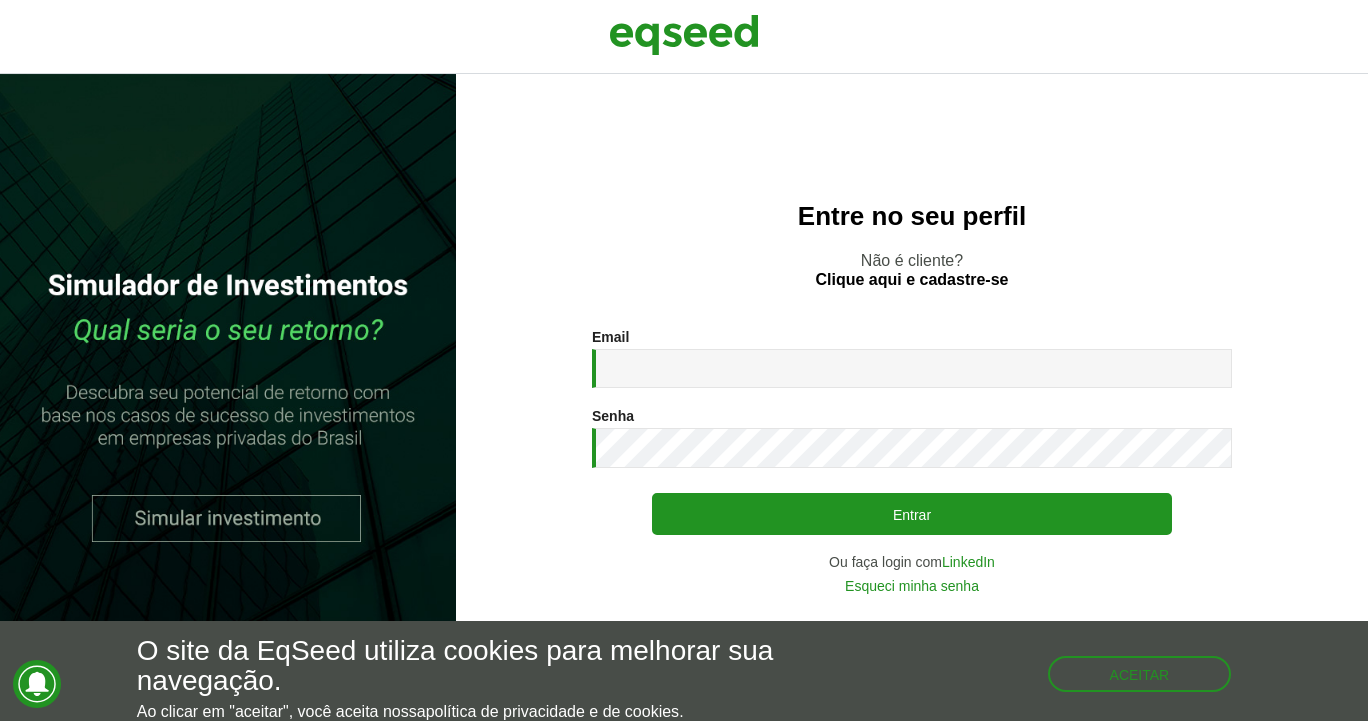 scroll, scrollTop: 0, scrollLeft: 0, axis: both 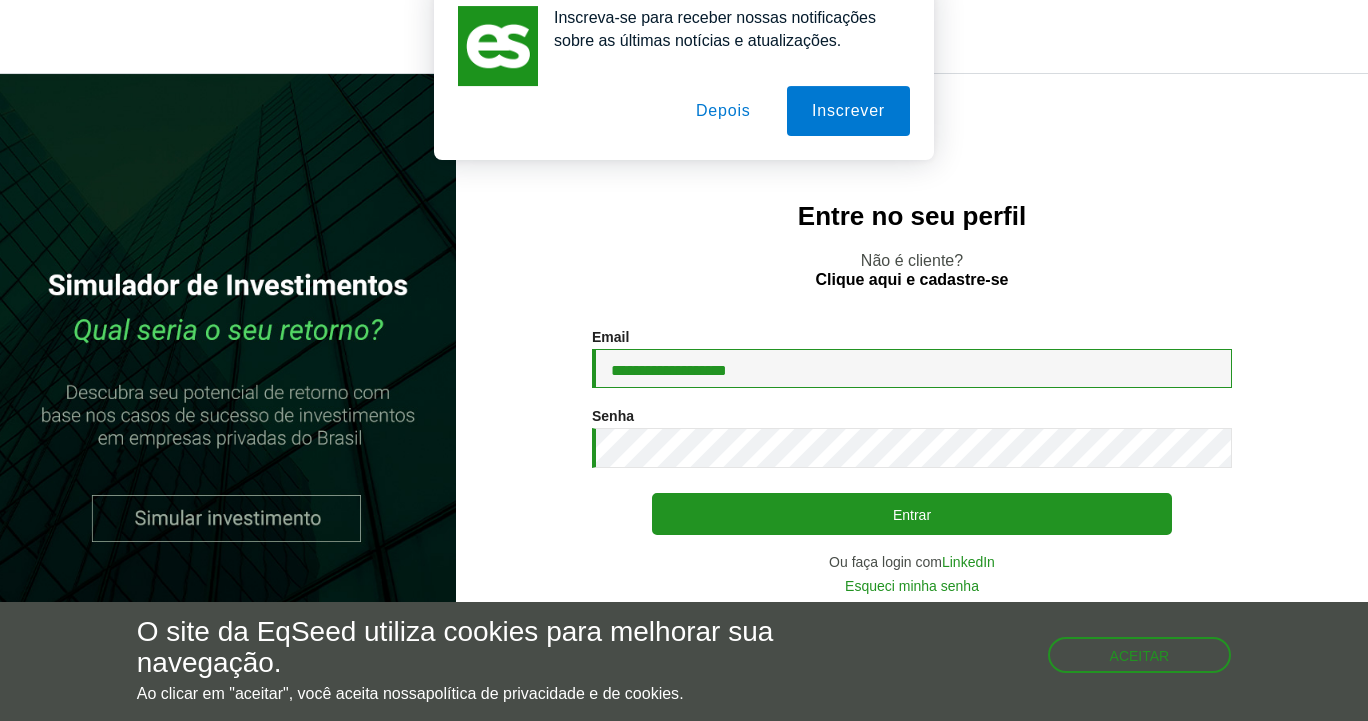 type on "**********" 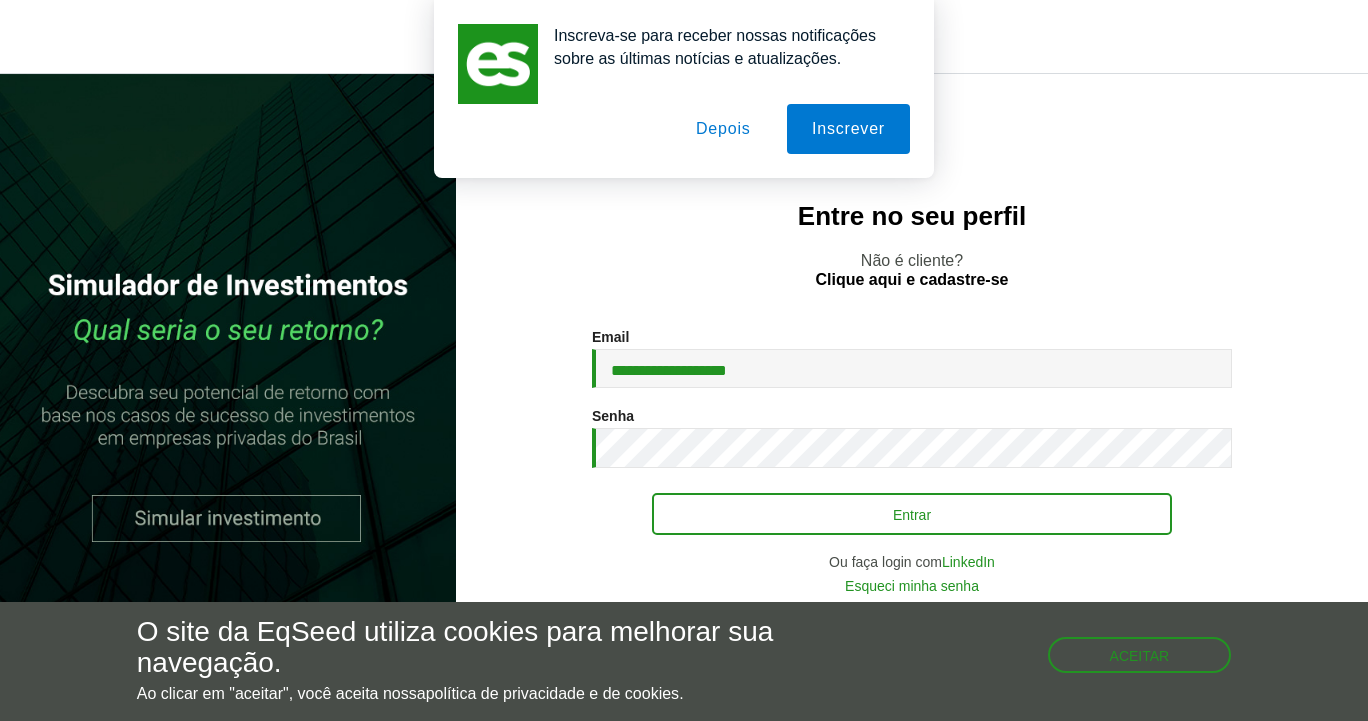 click on "Entrar" at bounding box center [912, 514] 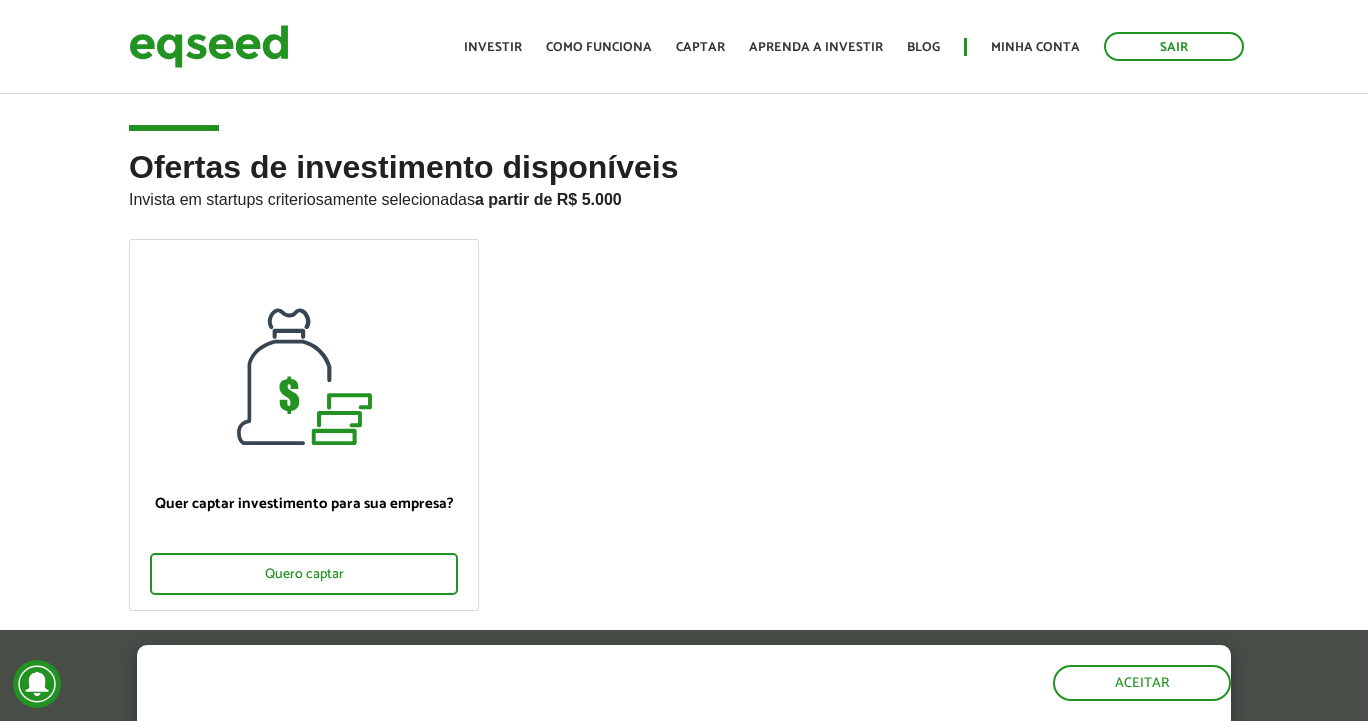 scroll, scrollTop: 0, scrollLeft: 0, axis: both 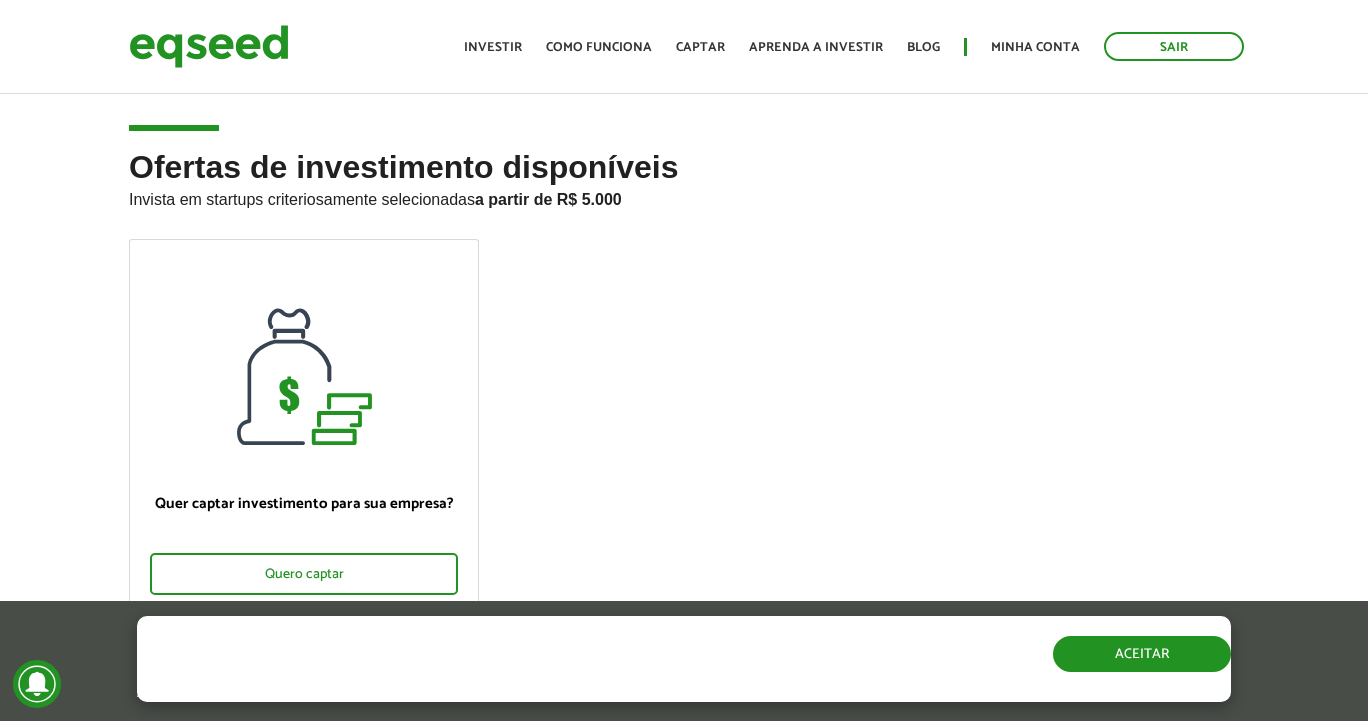 click on "Aceitar" at bounding box center (1142, 654) 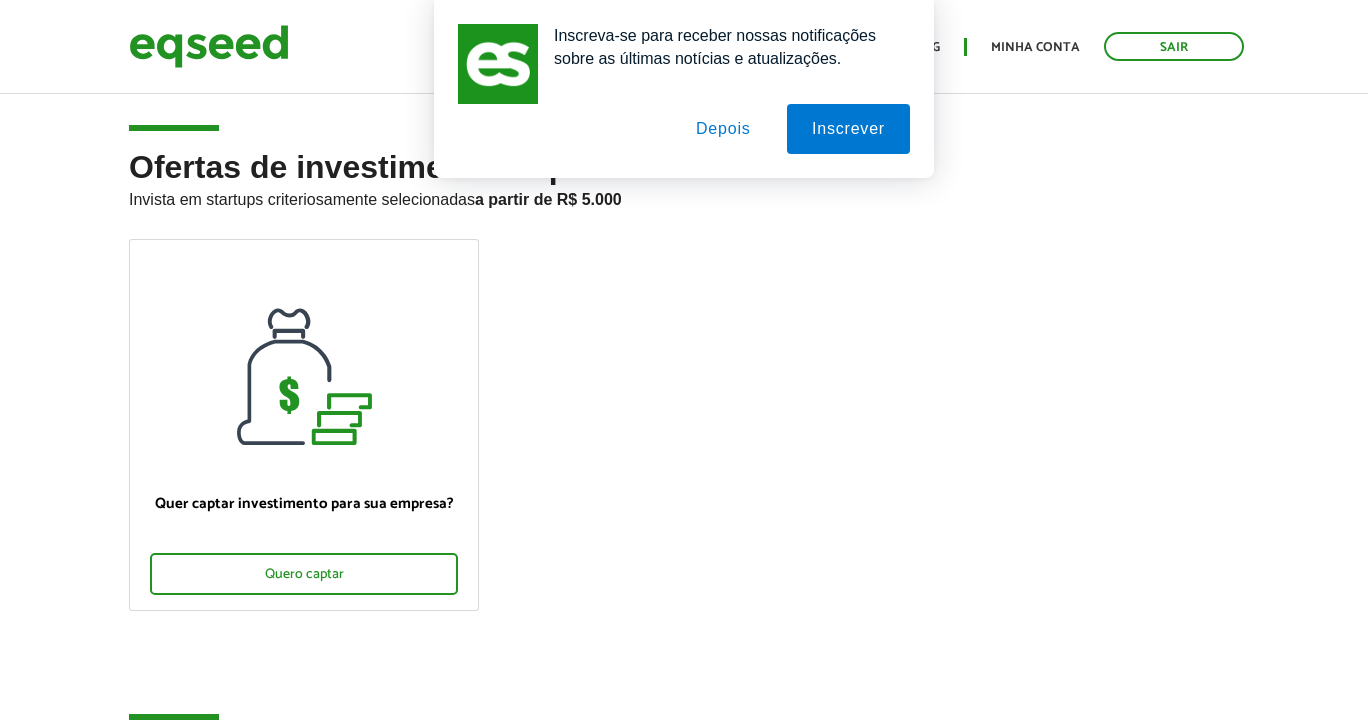 scroll, scrollTop: 2, scrollLeft: 0, axis: vertical 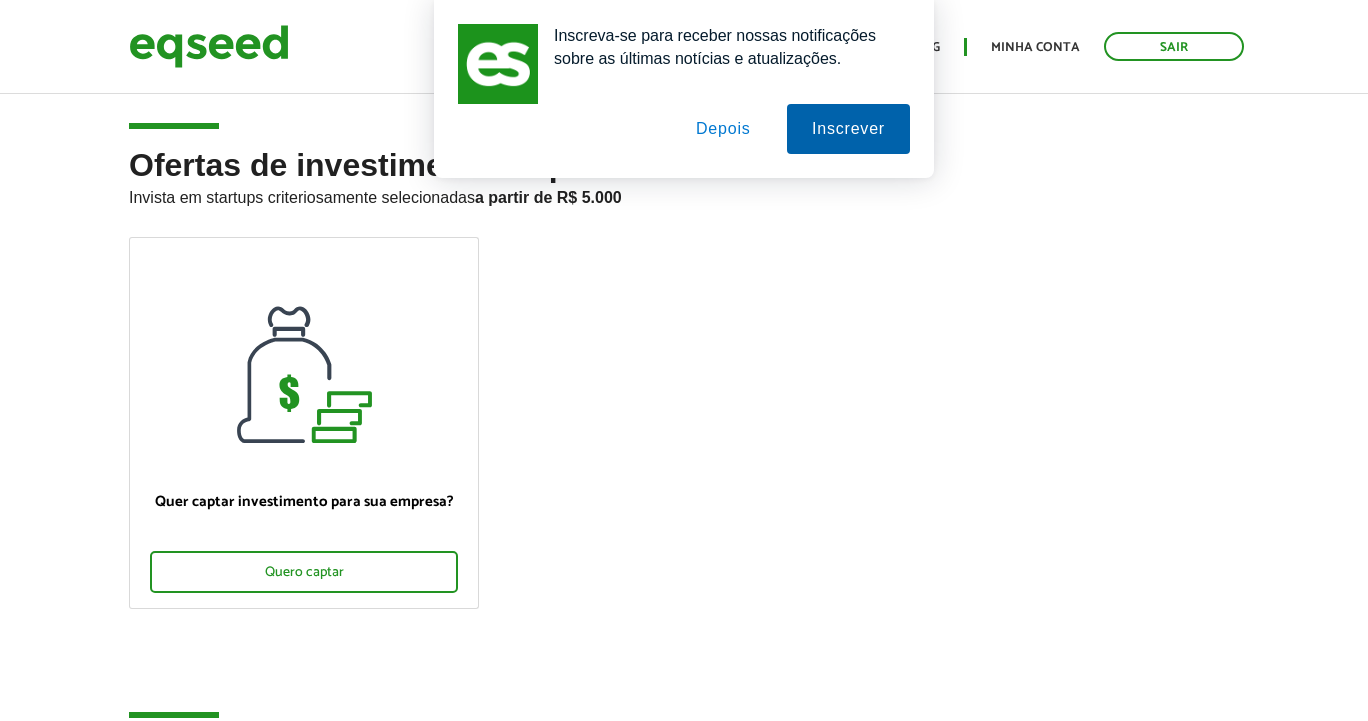 click on "Inscrever" at bounding box center [848, 129] 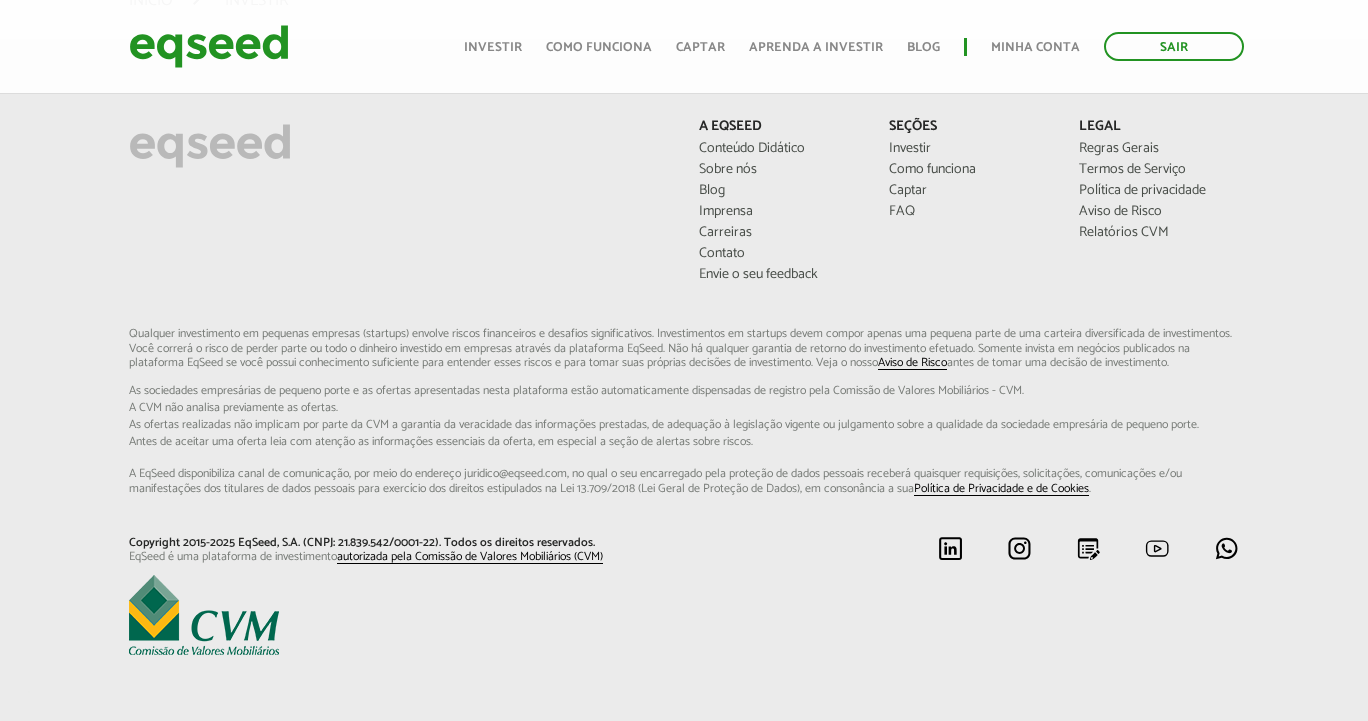 scroll, scrollTop: 1428, scrollLeft: 0, axis: vertical 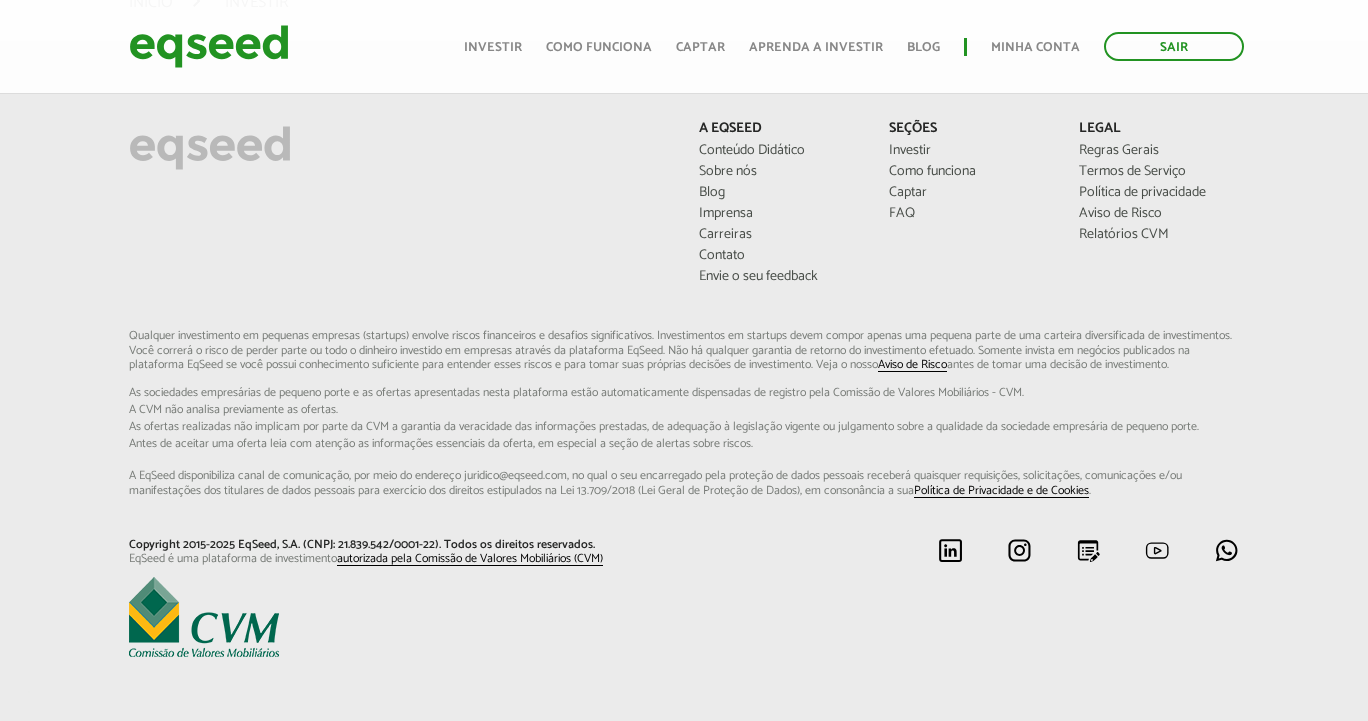 click on "Minha conta" at bounding box center (1035, 47) 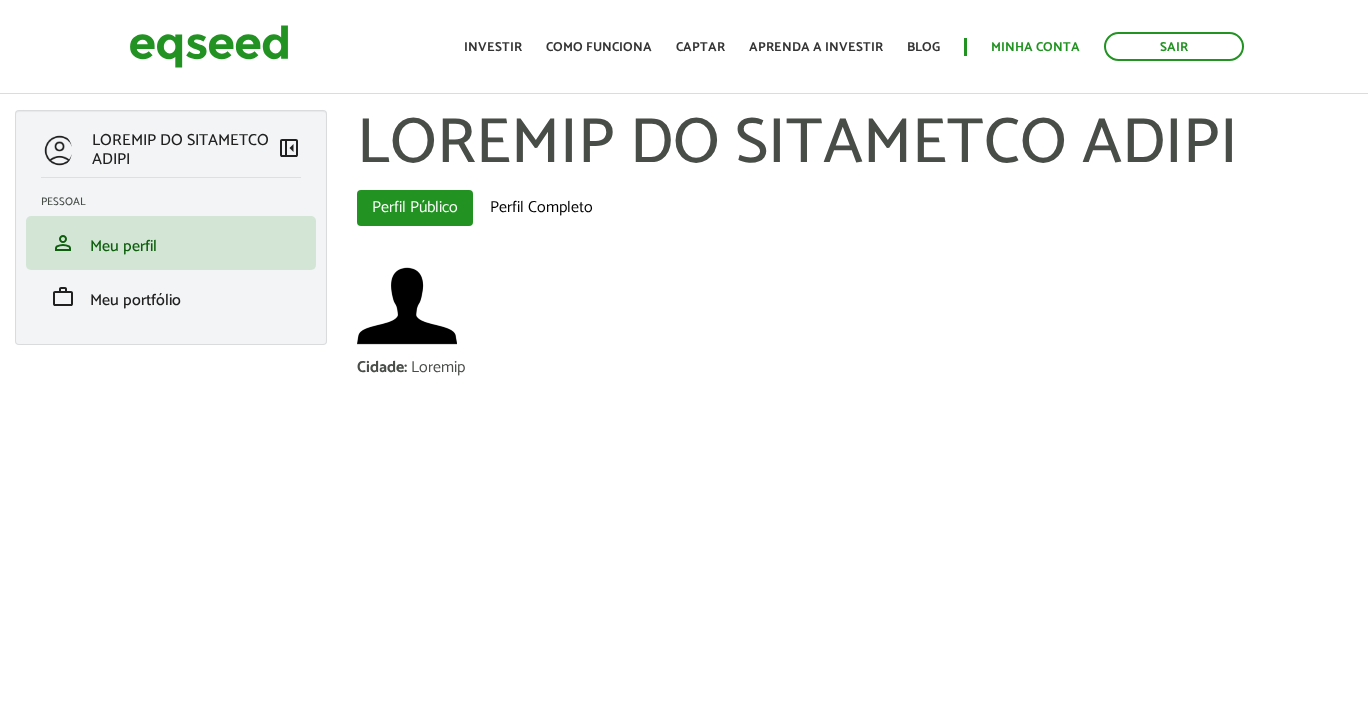 scroll, scrollTop: 0, scrollLeft: 0, axis: both 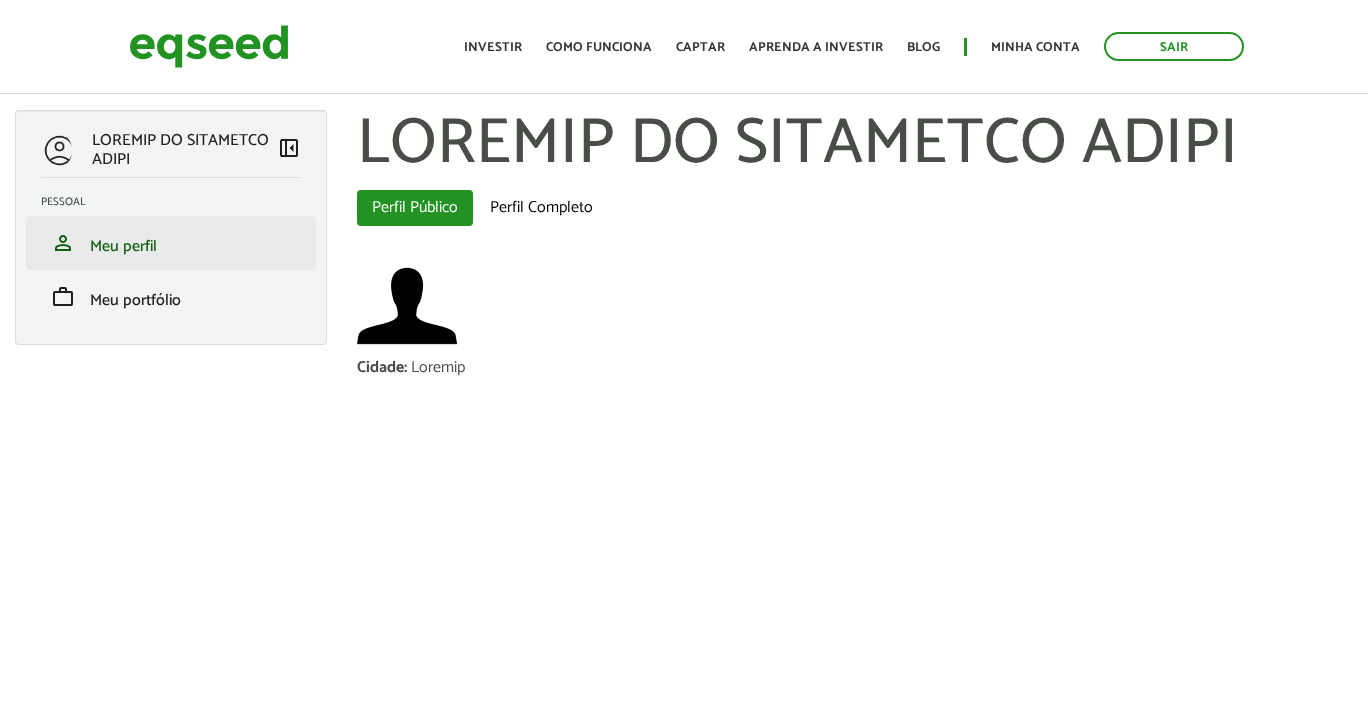 click on "Meu perfil" at bounding box center (123, 246) 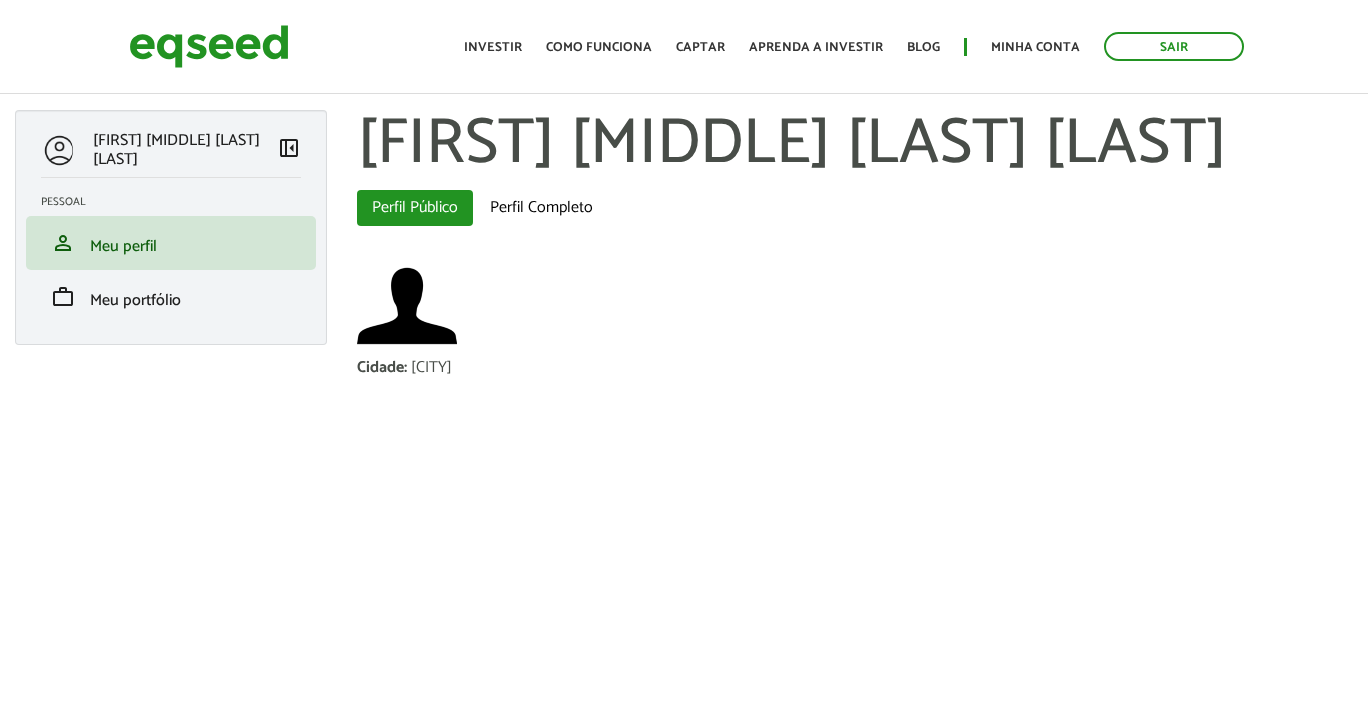 scroll, scrollTop: 0, scrollLeft: 0, axis: both 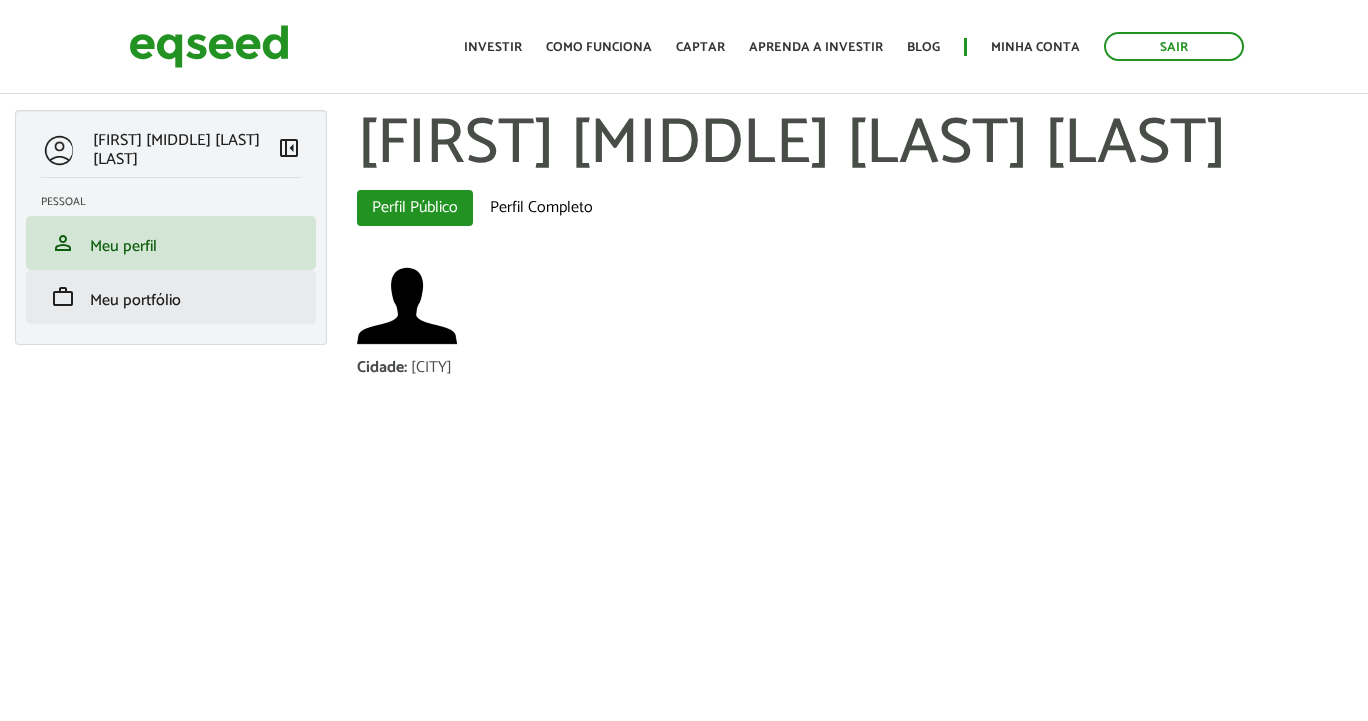 click on "Meu portfólio" at bounding box center (135, 300) 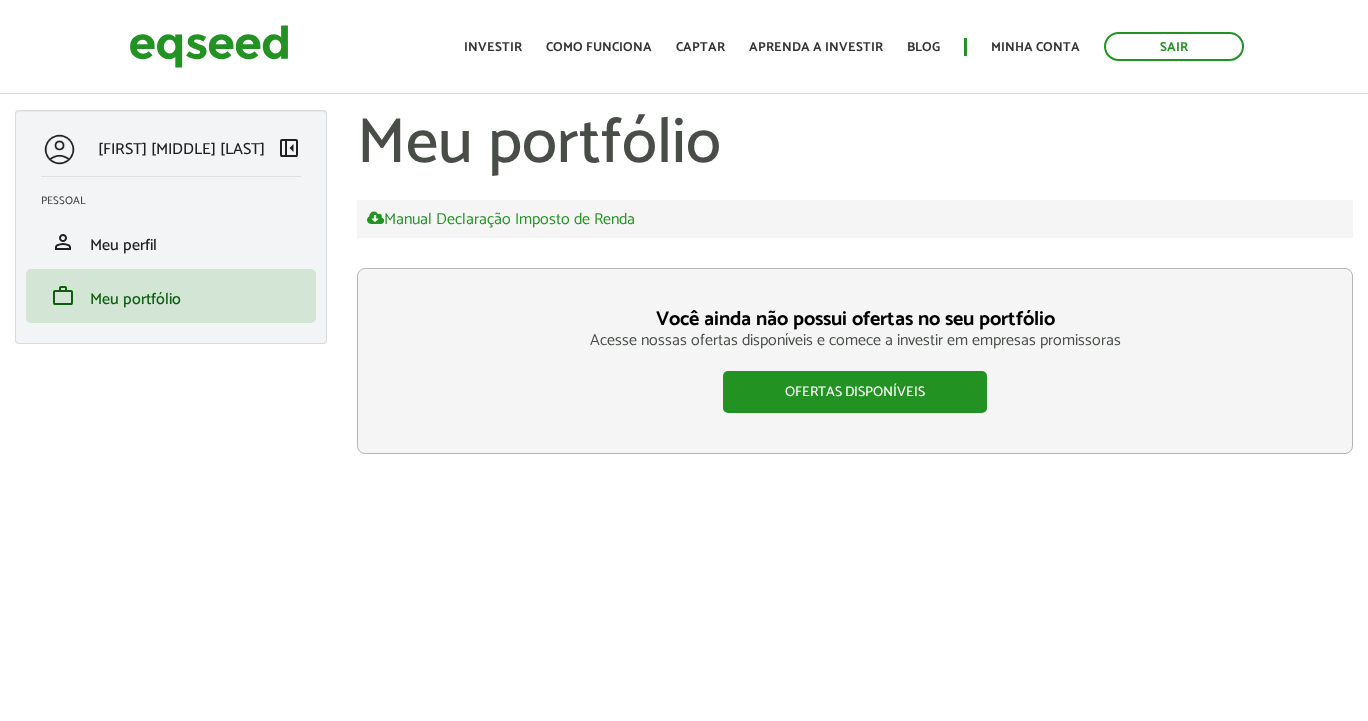 scroll, scrollTop: 0, scrollLeft: 0, axis: both 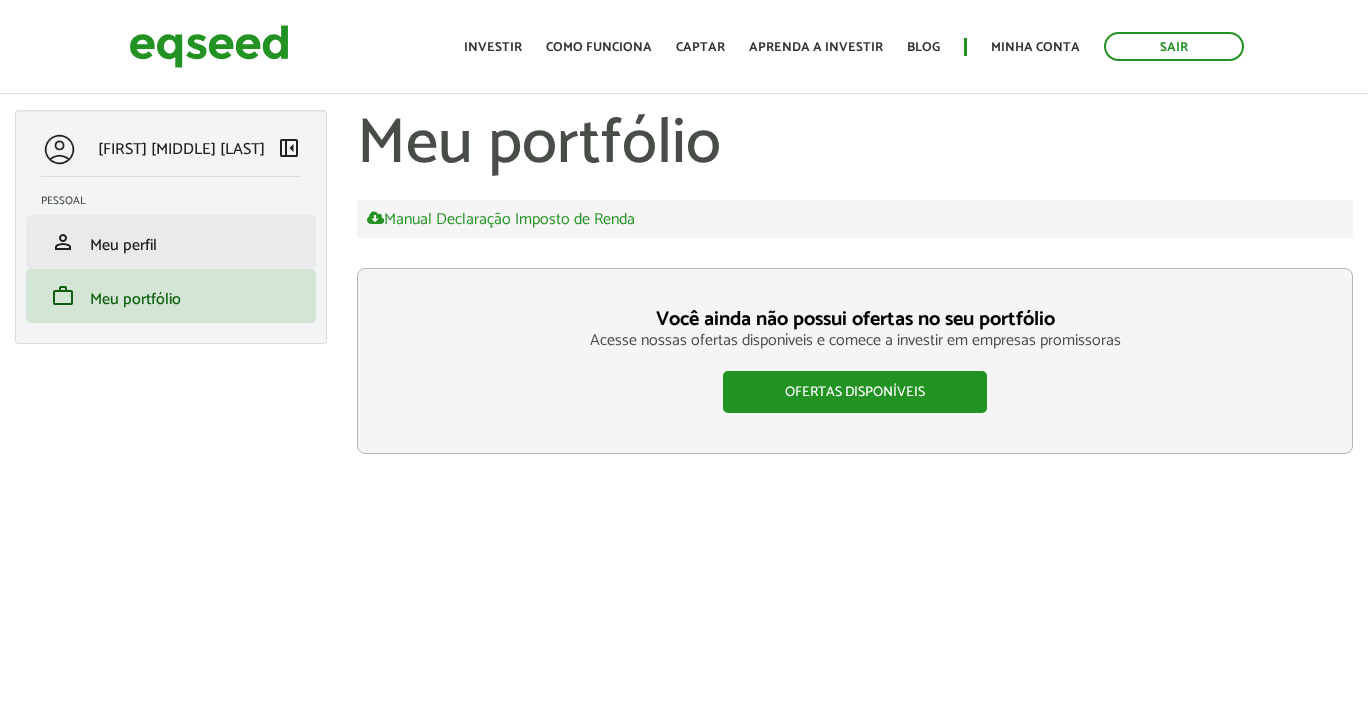 click on "Meu perfil" at bounding box center [123, 245] 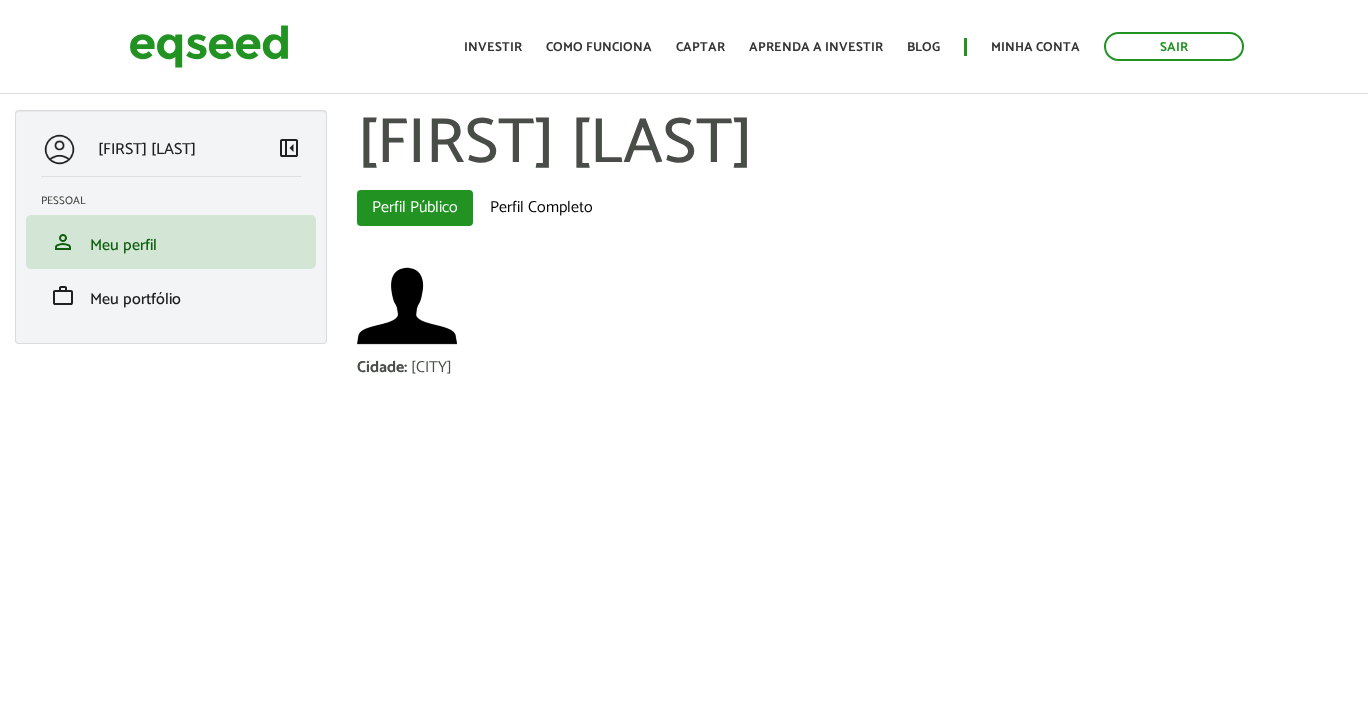 scroll, scrollTop: 0, scrollLeft: 0, axis: both 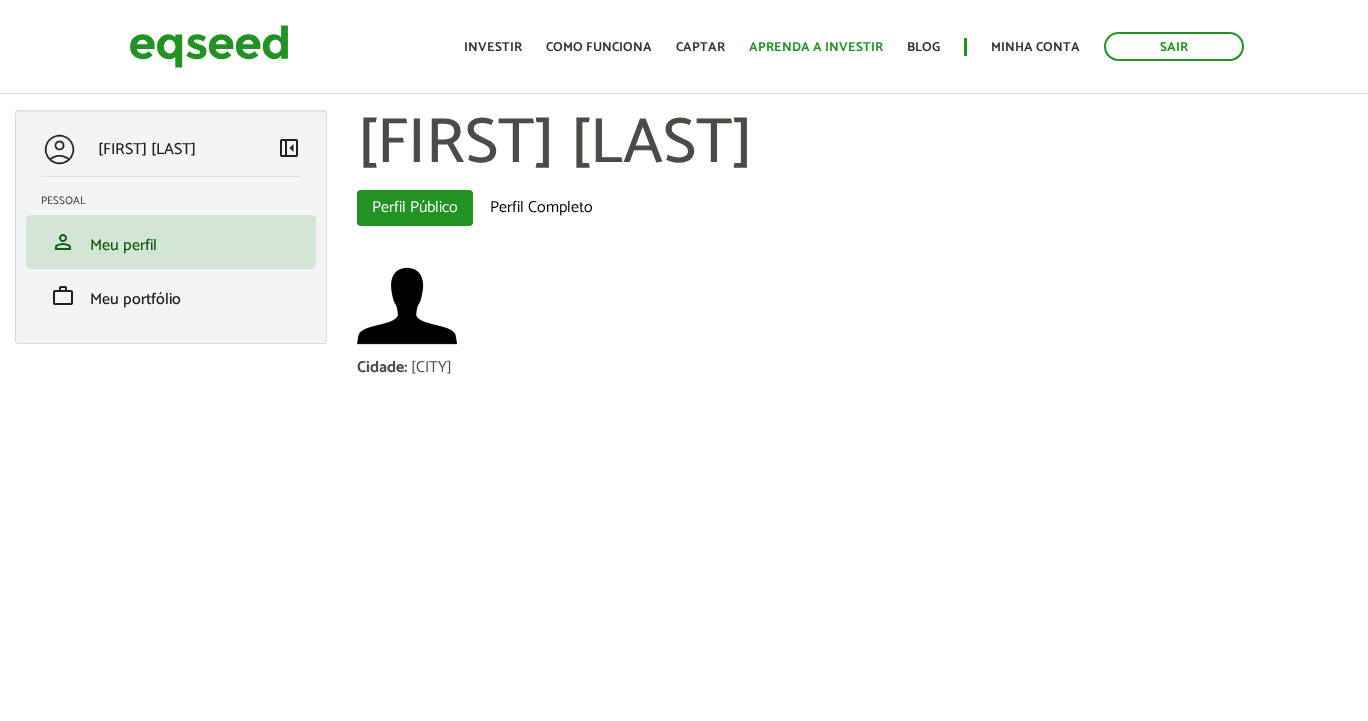 click on "Aprenda a investir" at bounding box center (816, 47) 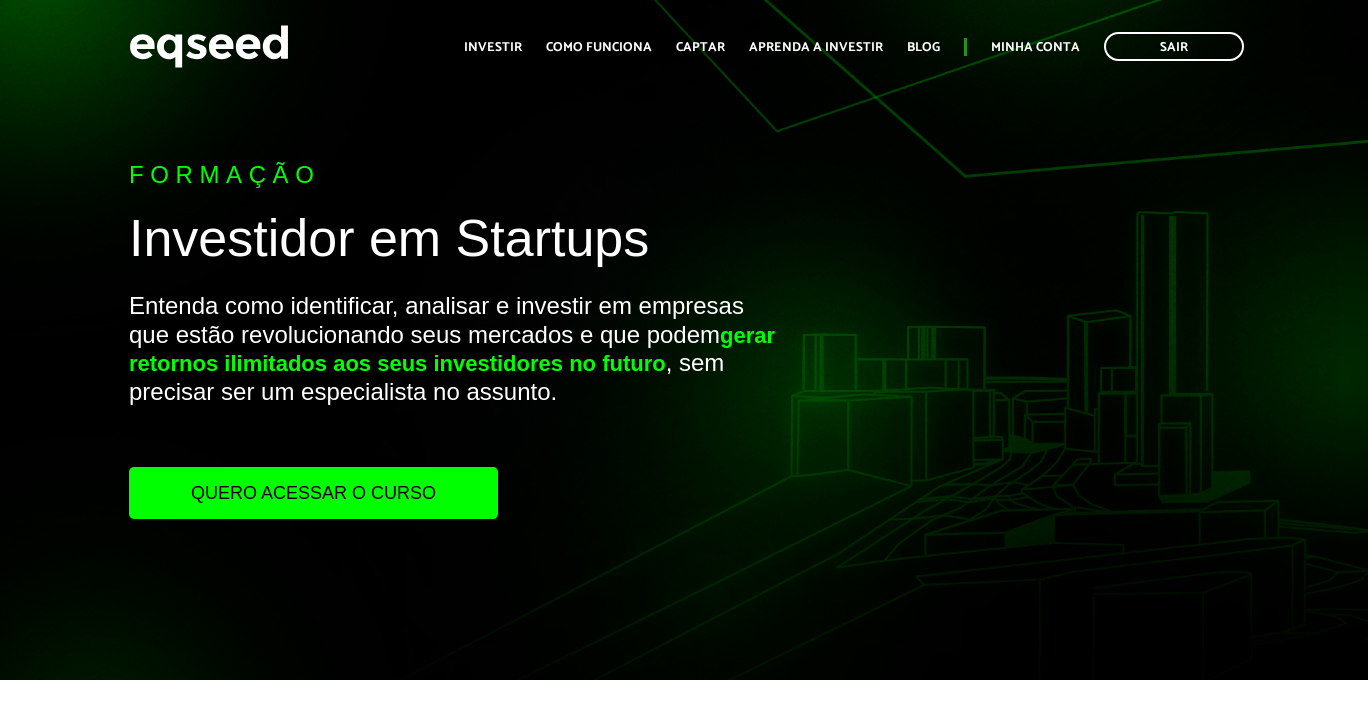 scroll, scrollTop: 0, scrollLeft: 0, axis: both 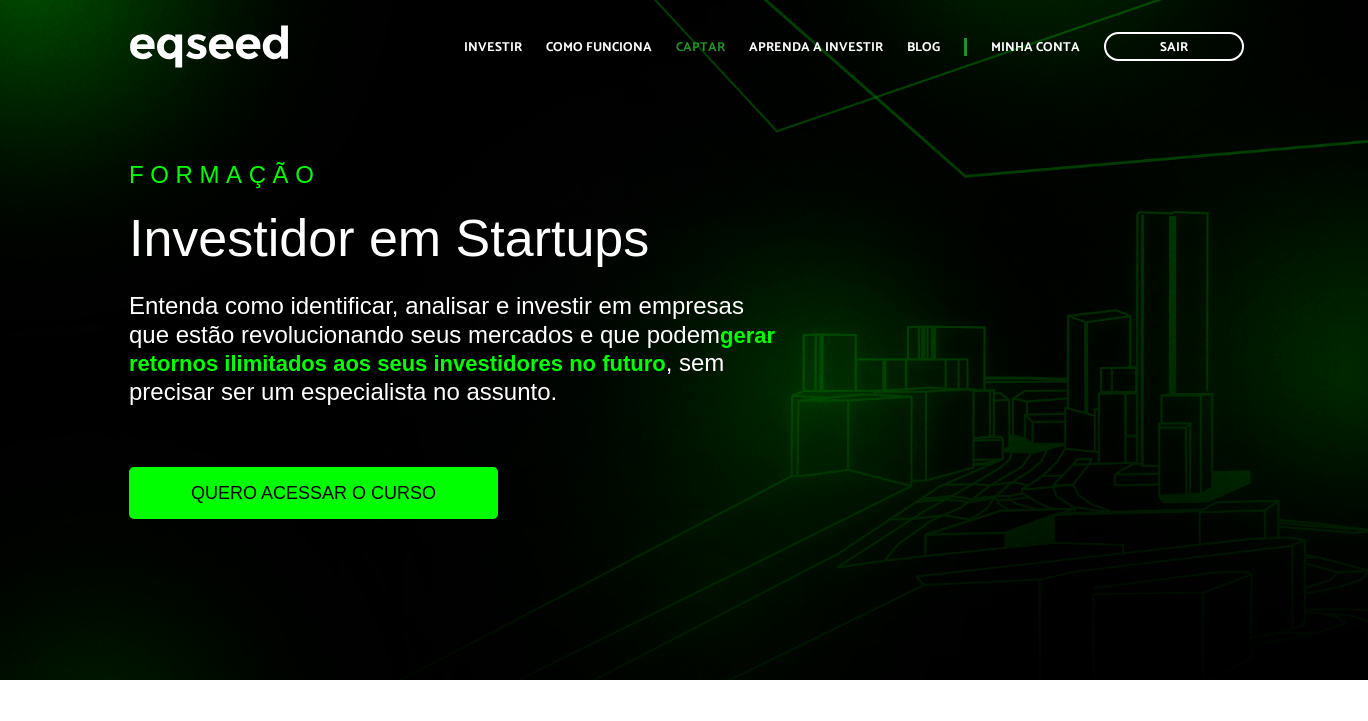 click on "Captar" at bounding box center (700, 47) 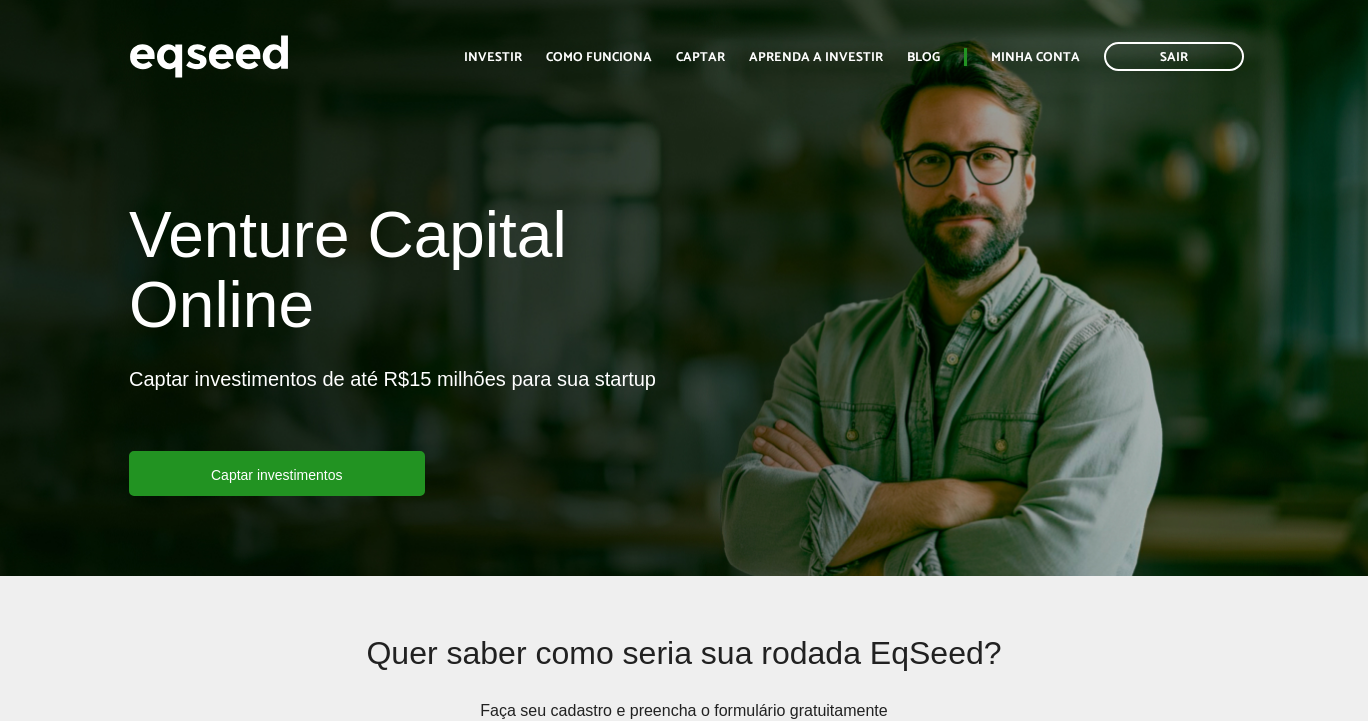 scroll, scrollTop: 0, scrollLeft: 0, axis: both 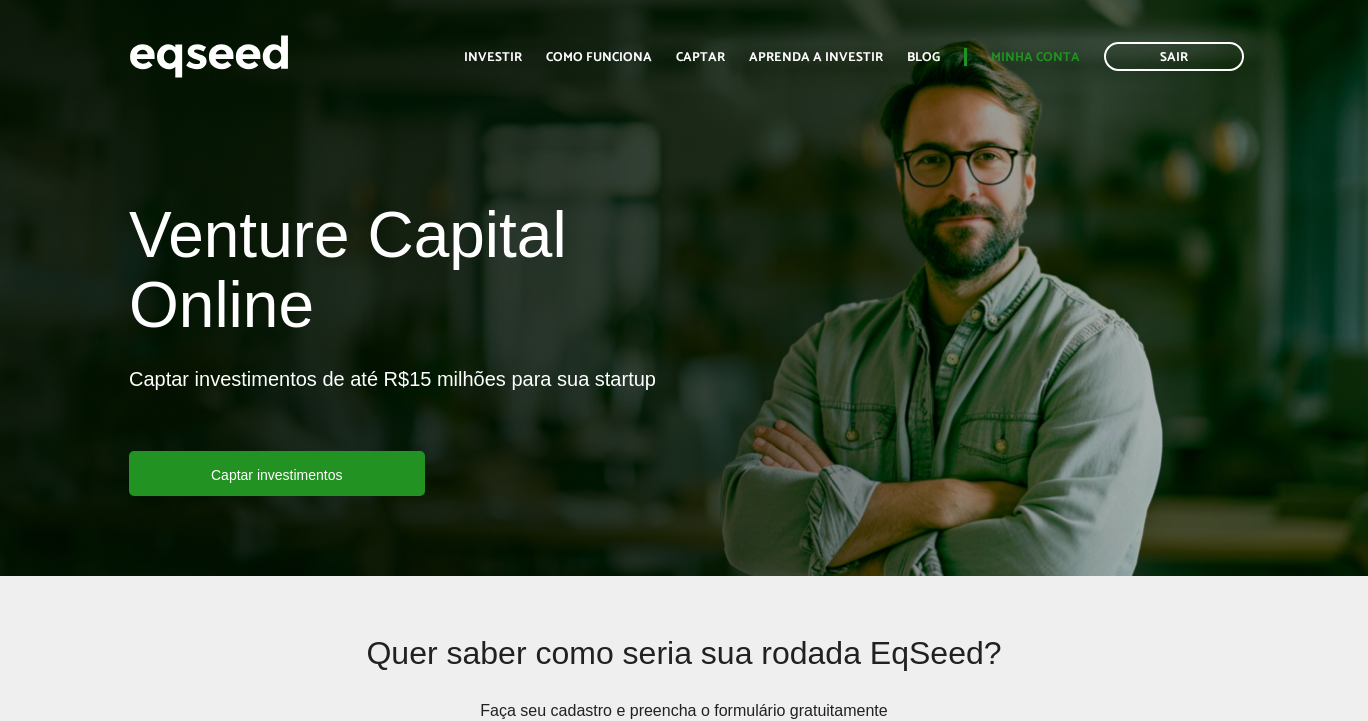 click on "Minha conta" at bounding box center [1035, 57] 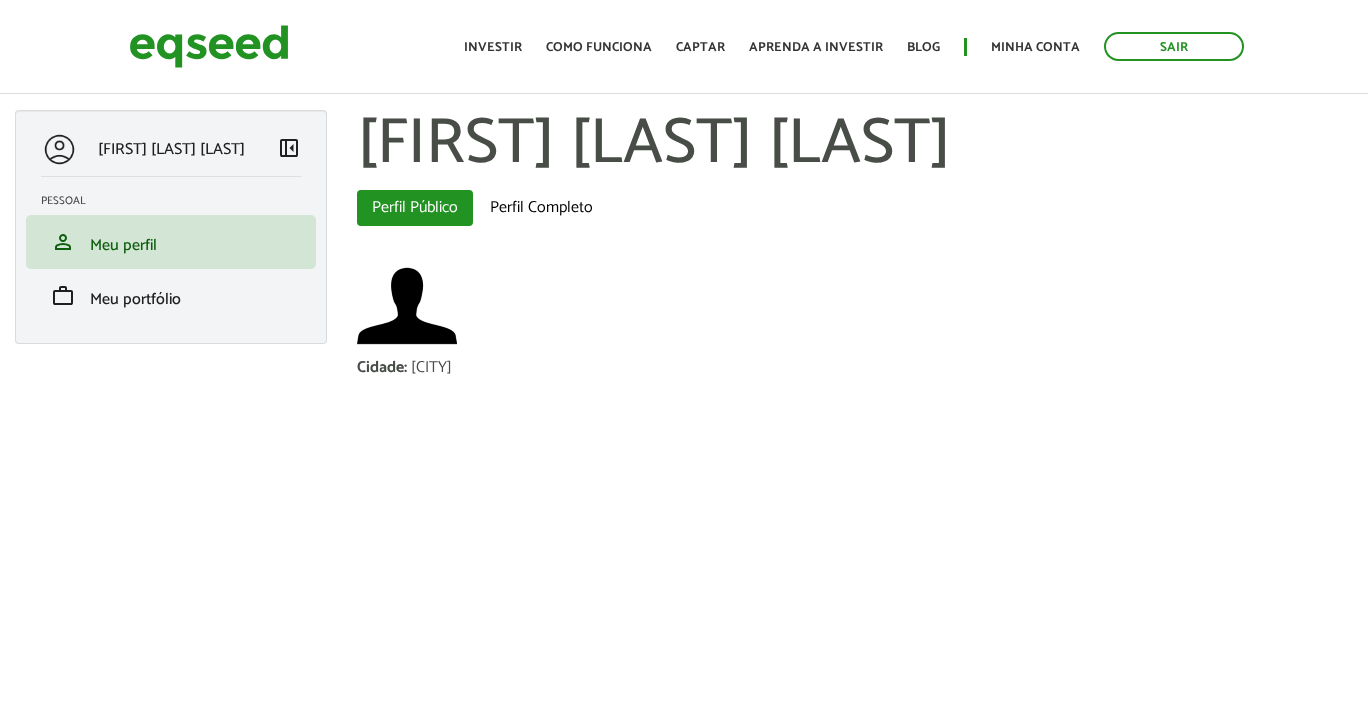 scroll, scrollTop: 0, scrollLeft: 0, axis: both 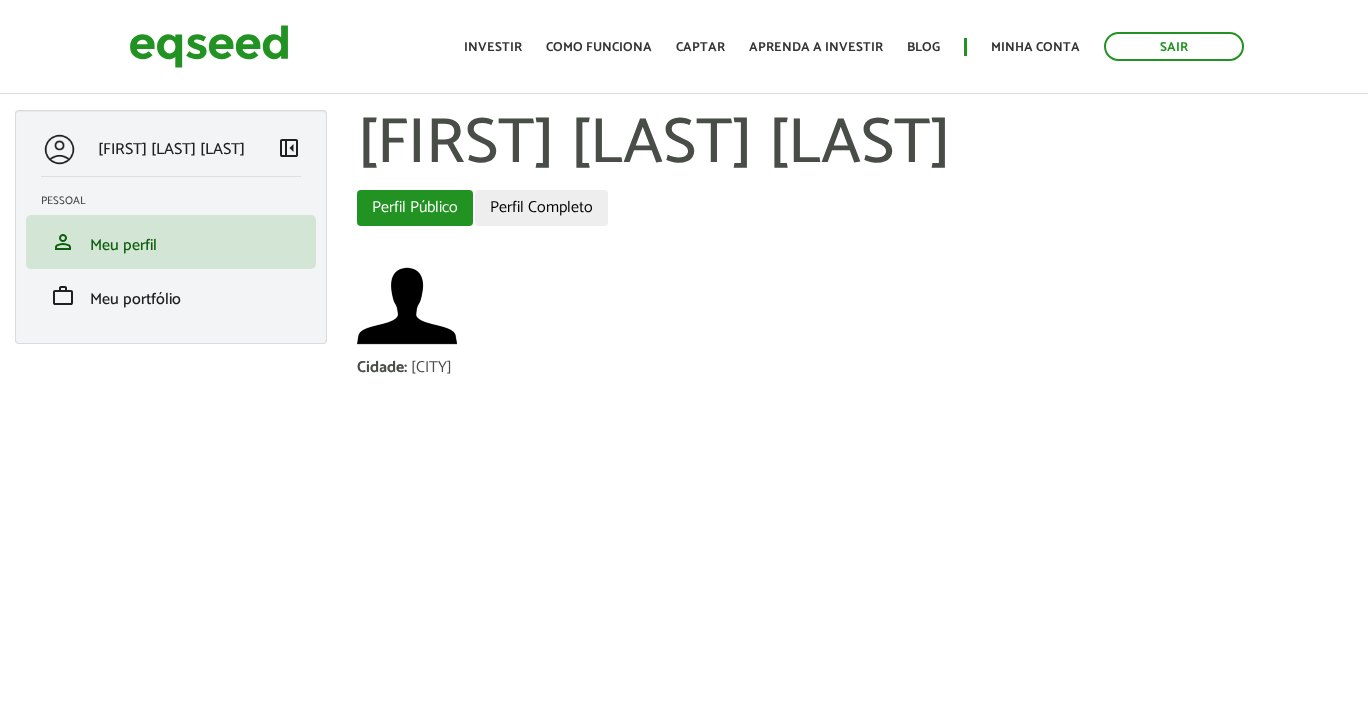 click on "Perfil Completo" at bounding box center [541, 208] 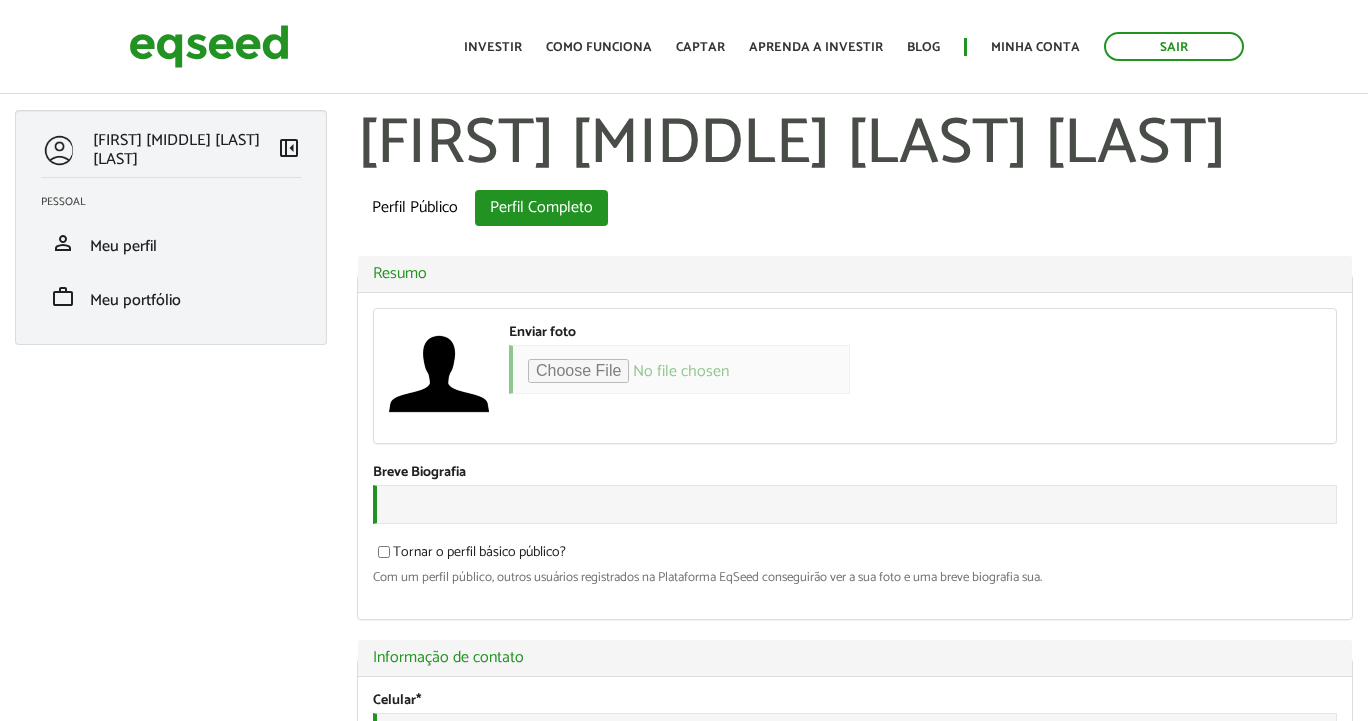 scroll, scrollTop: 0, scrollLeft: 0, axis: both 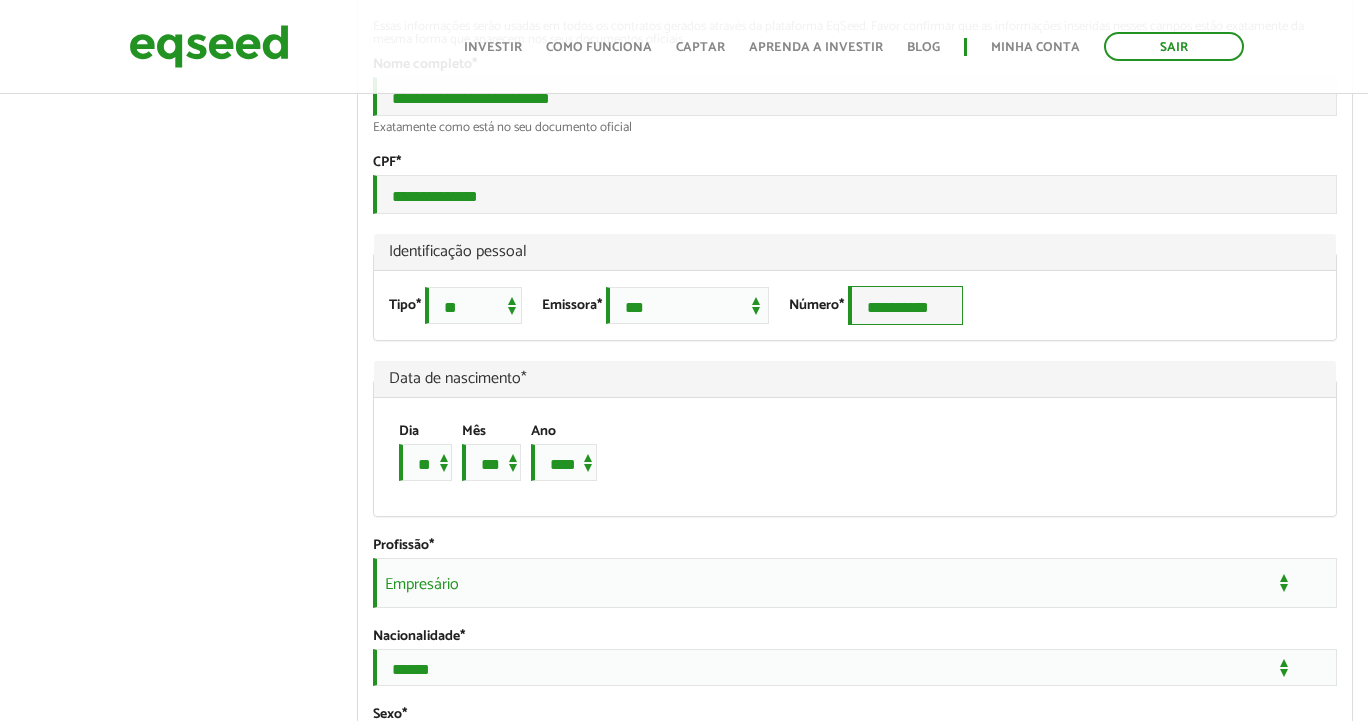 click on "**********" at bounding box center [905, 305] 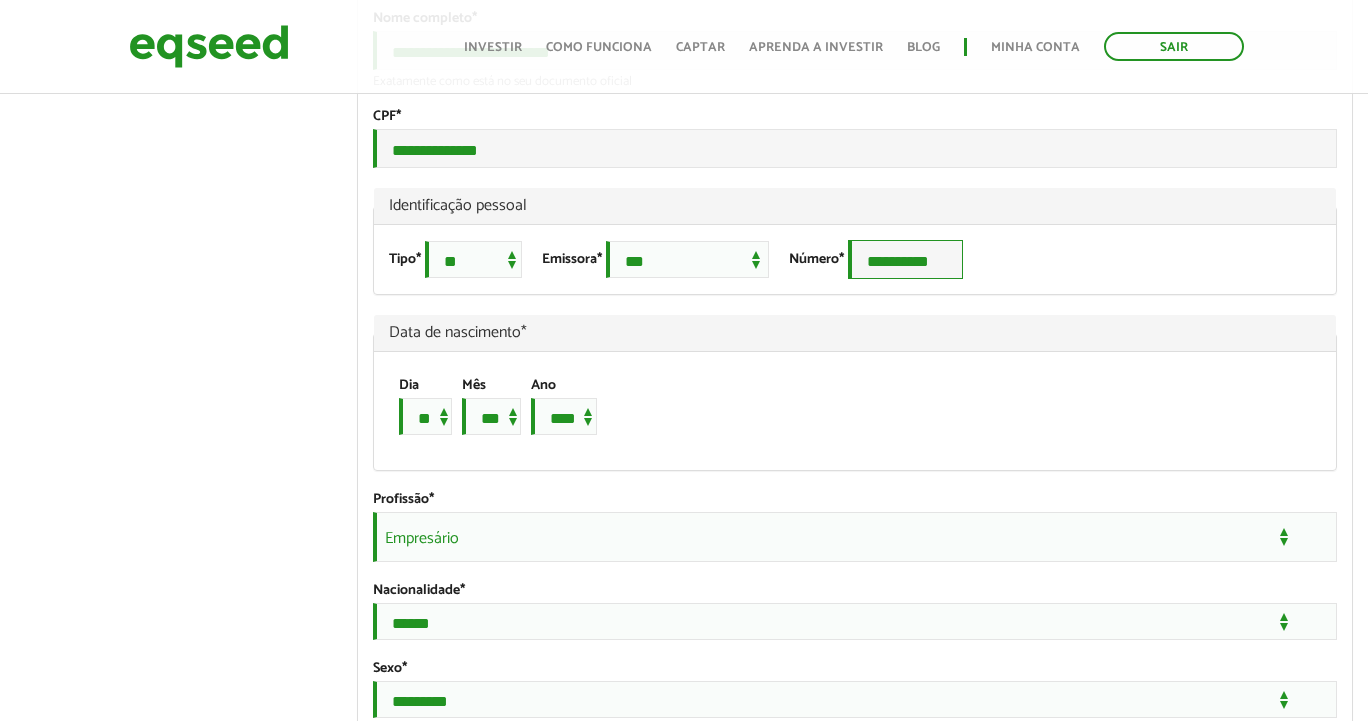 scroll, scrollTop: 1275, scrollLeft: 0, axis: vertical 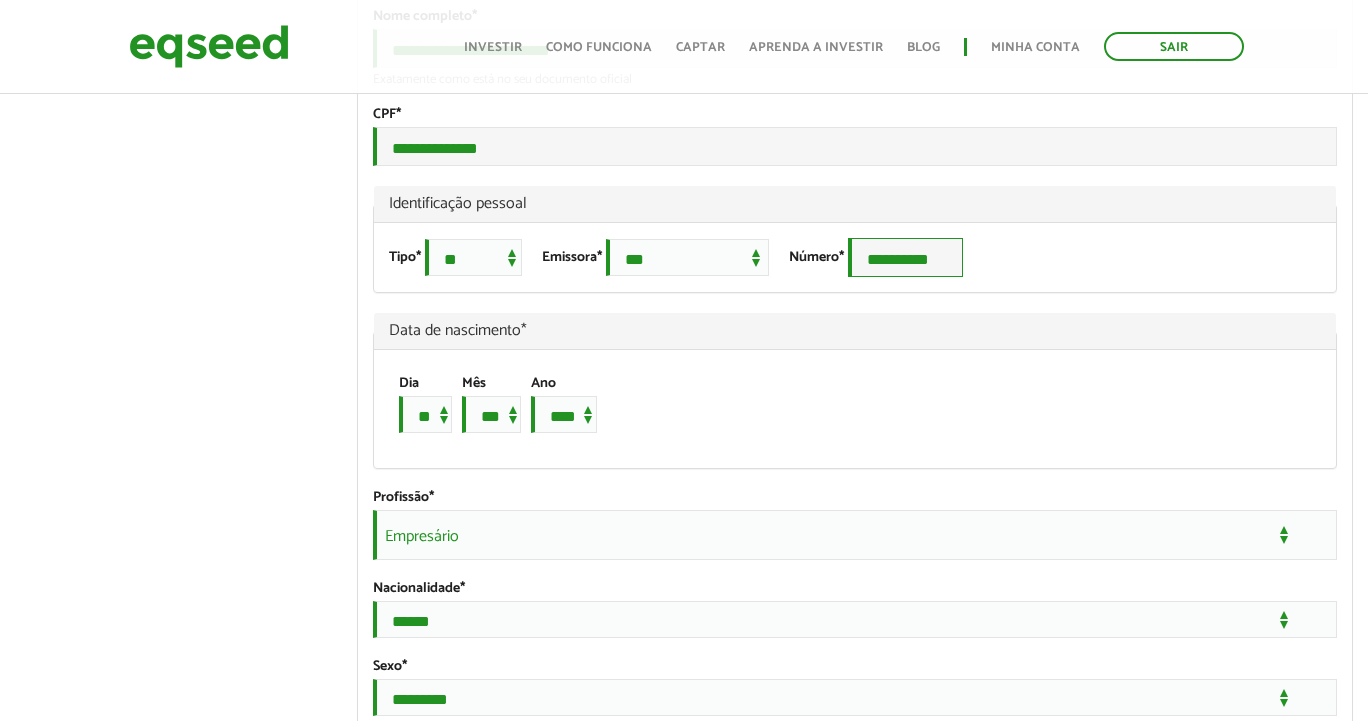 click on "**********" at bounding box center [905, 257] 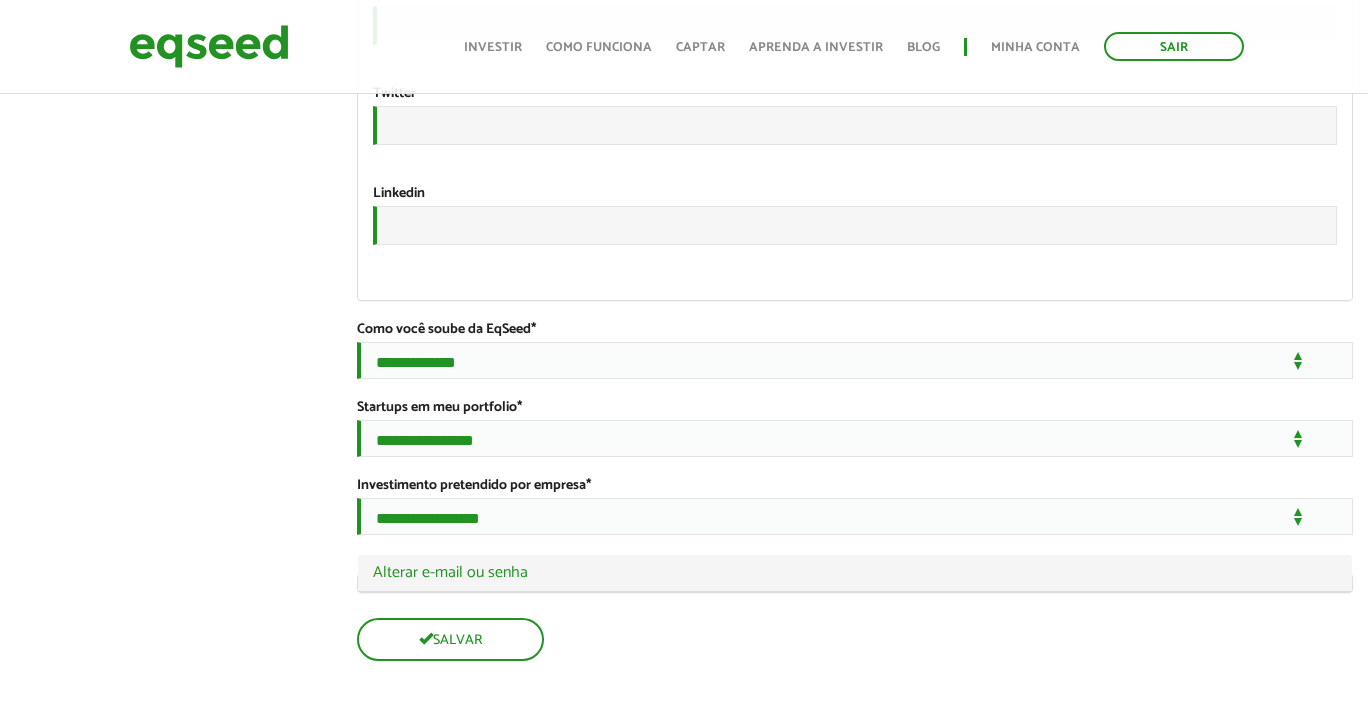 scroll, scrollTop: 3507, scrollLeft: 0, axis: vertical 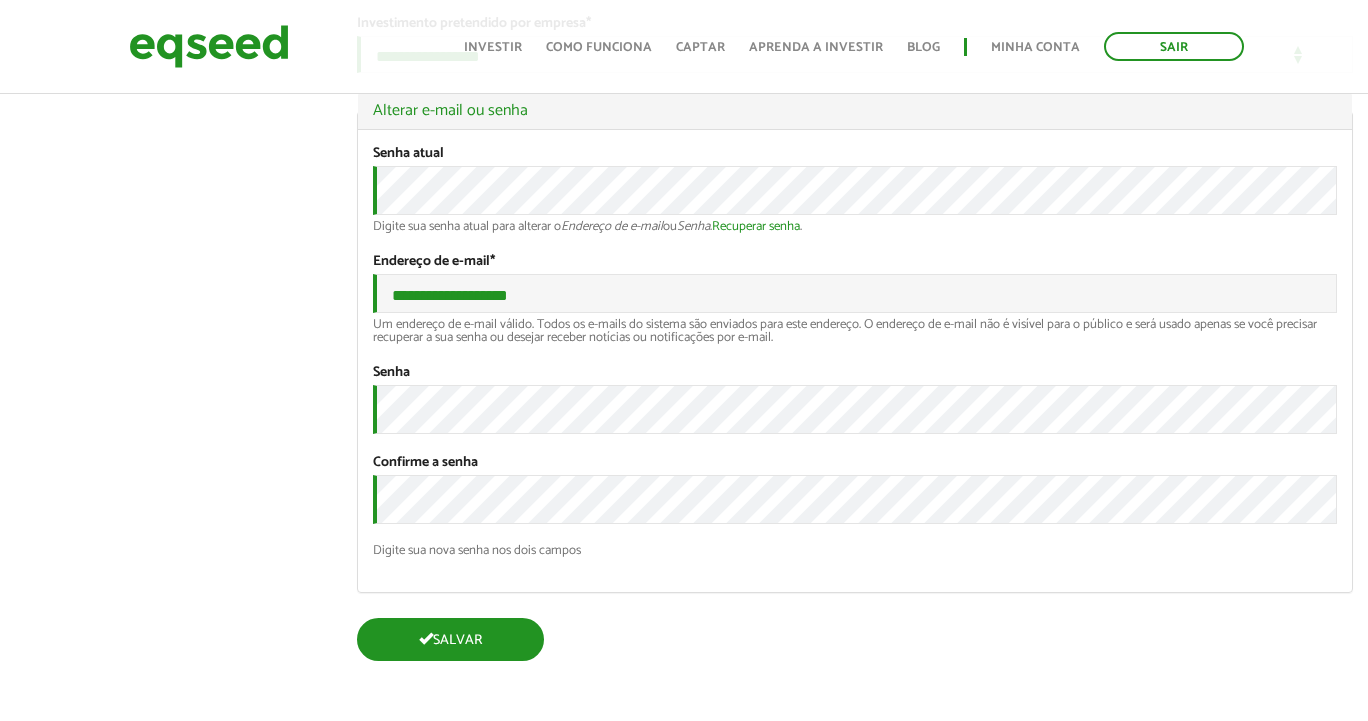 click on "Salvar" at bounding box center [450, 639] 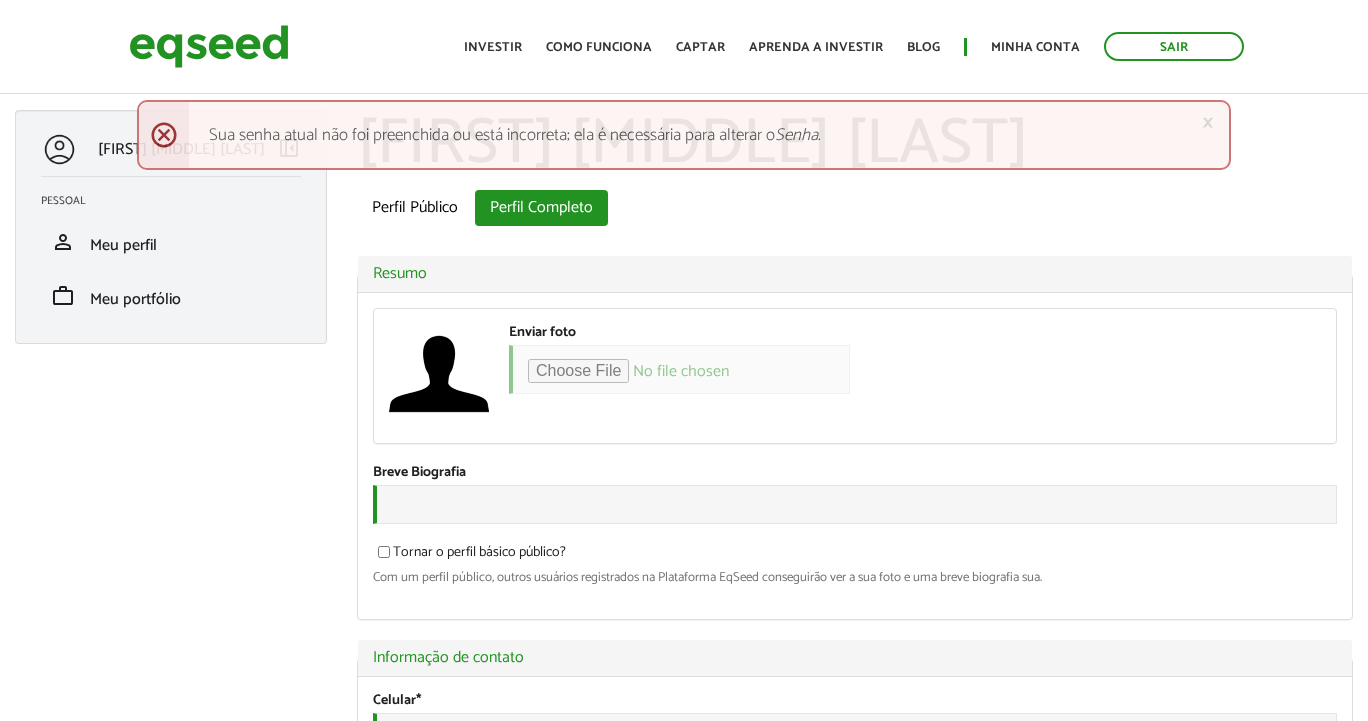 scroll, scrollTop: 0, scrollLeft: 0, axis: both 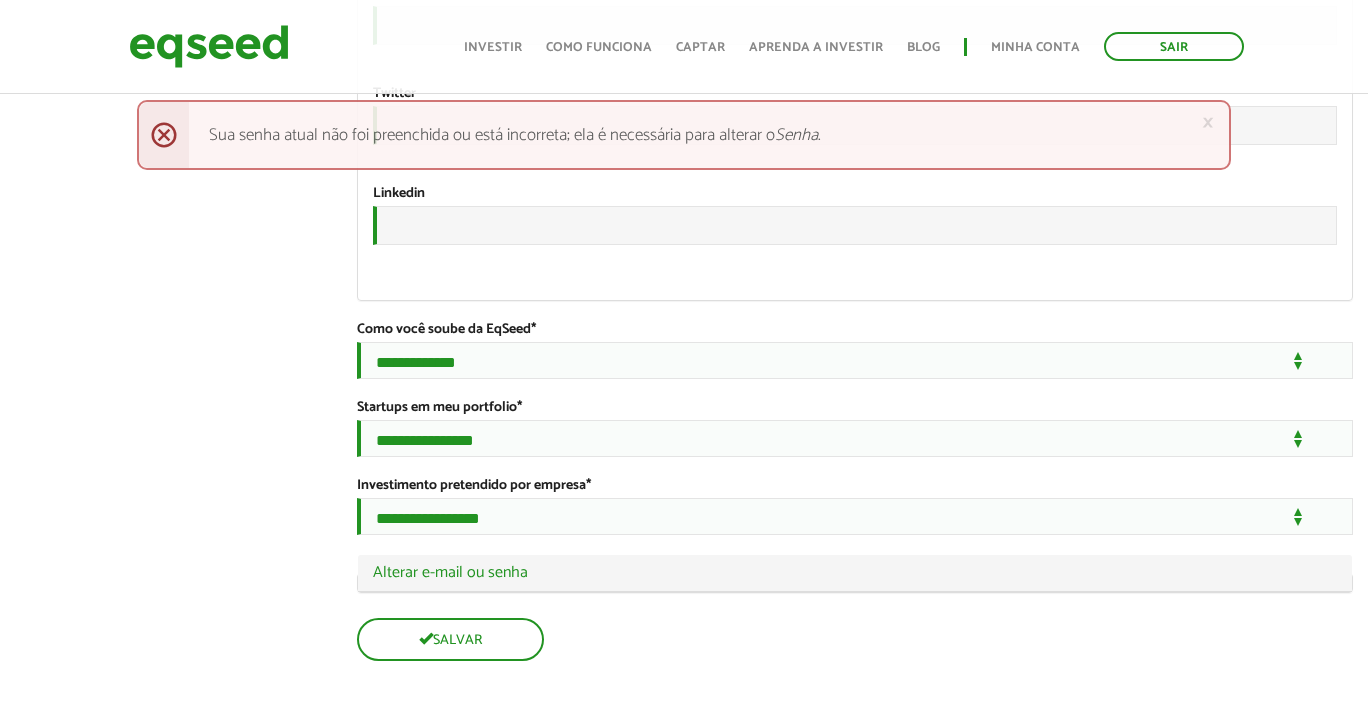 click on "Ocultar Alterar e-mail ou senha" at bounding box center [855, 573] 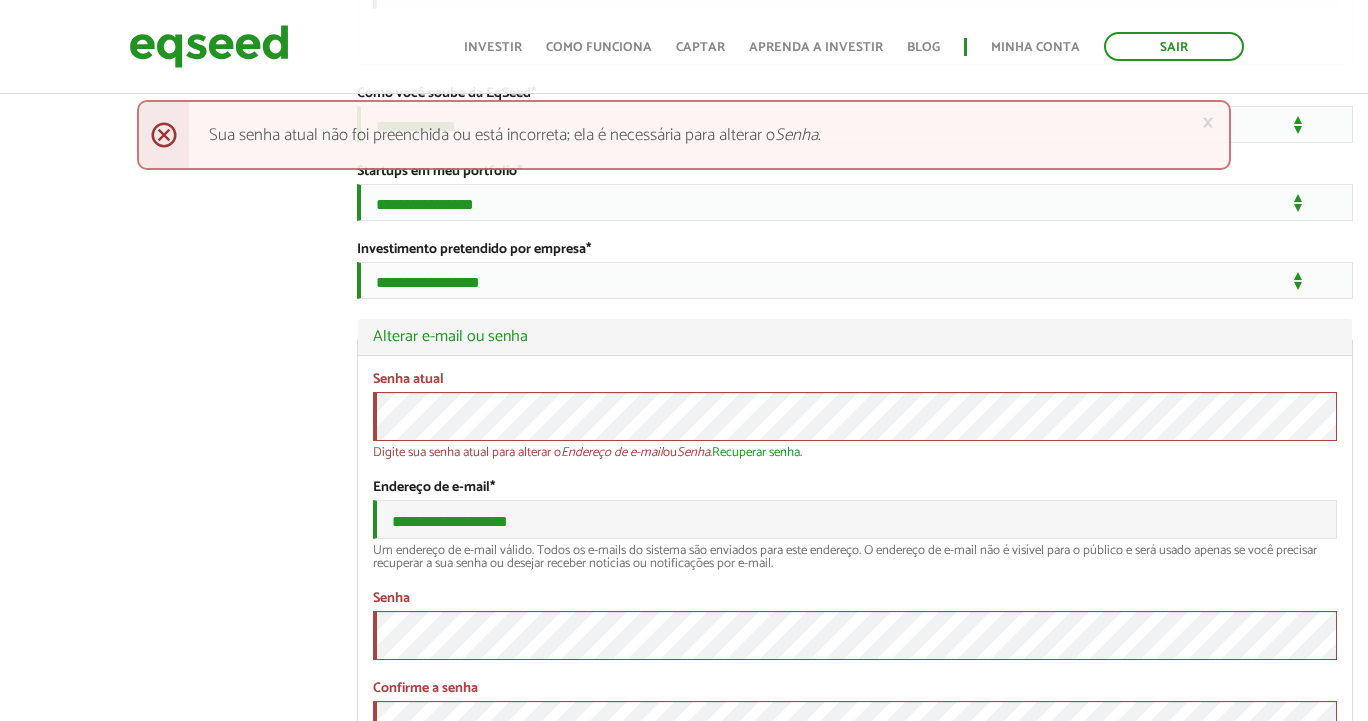scroll, scrollTop: 3906, scrollLeft: 0, axis: vertical 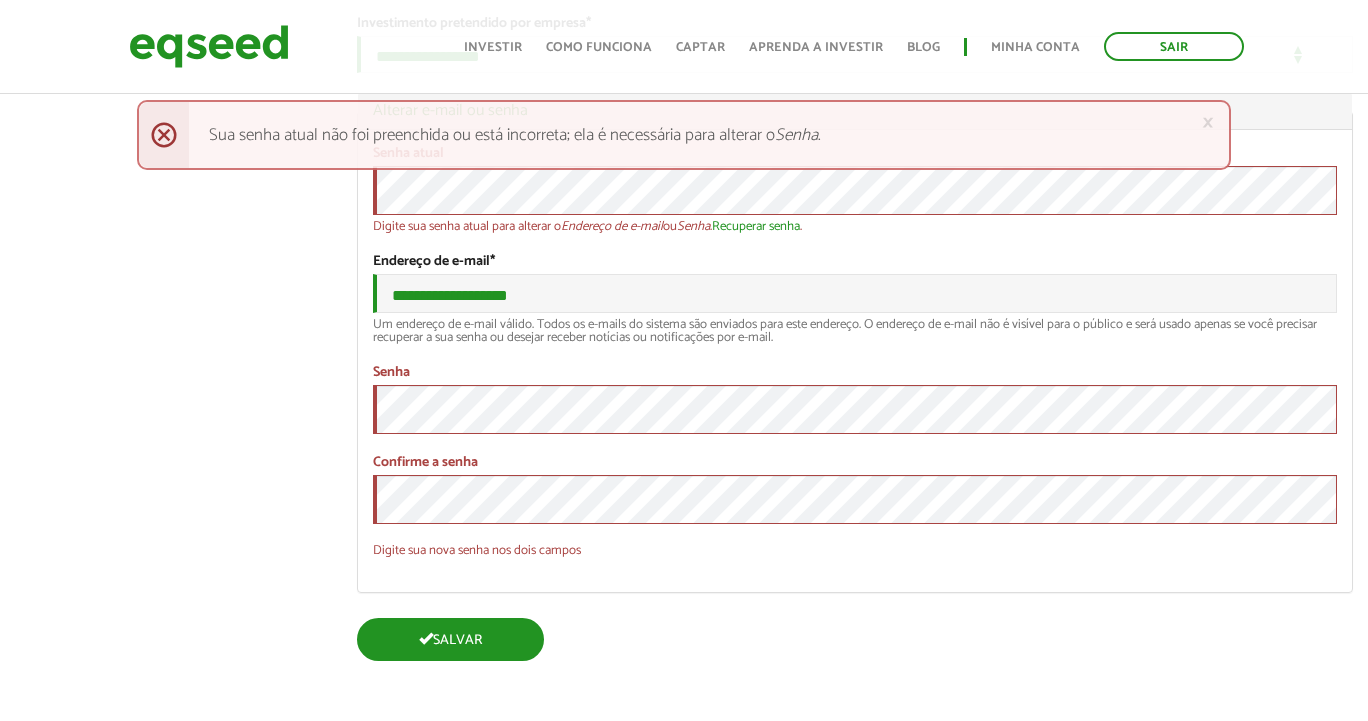 click on "Salvar" at bounding box center [450, 639] 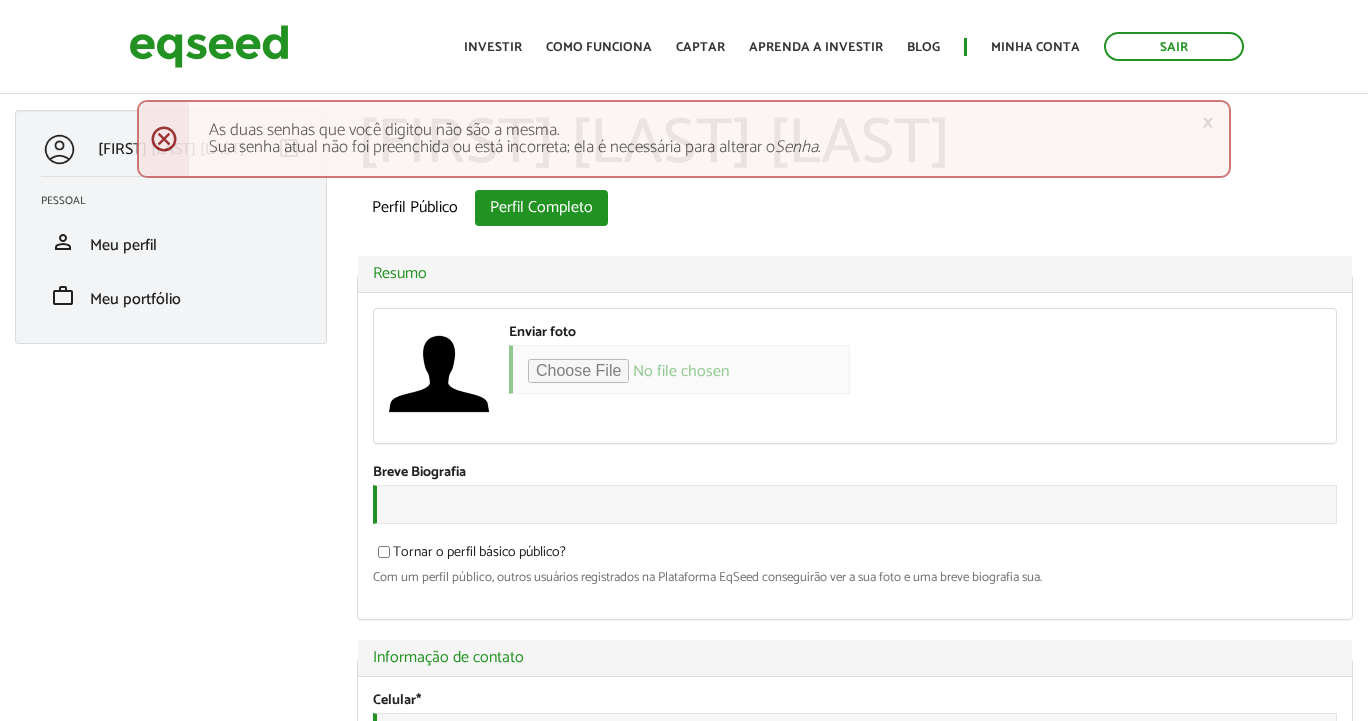 scroll, scrollTop: 0, scrollLeft: 0, axis: both 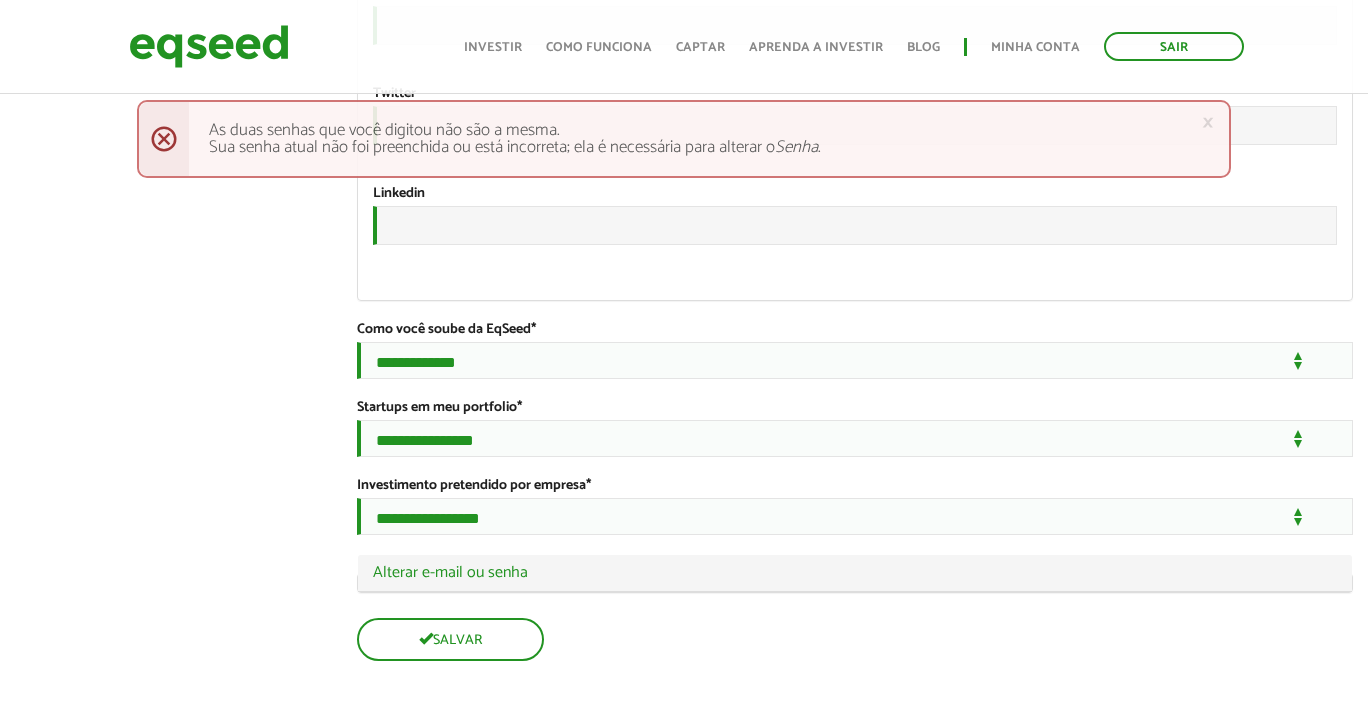 click on "Ocultar Alterar e-mail ou senha" at bounding box center [855, 573] 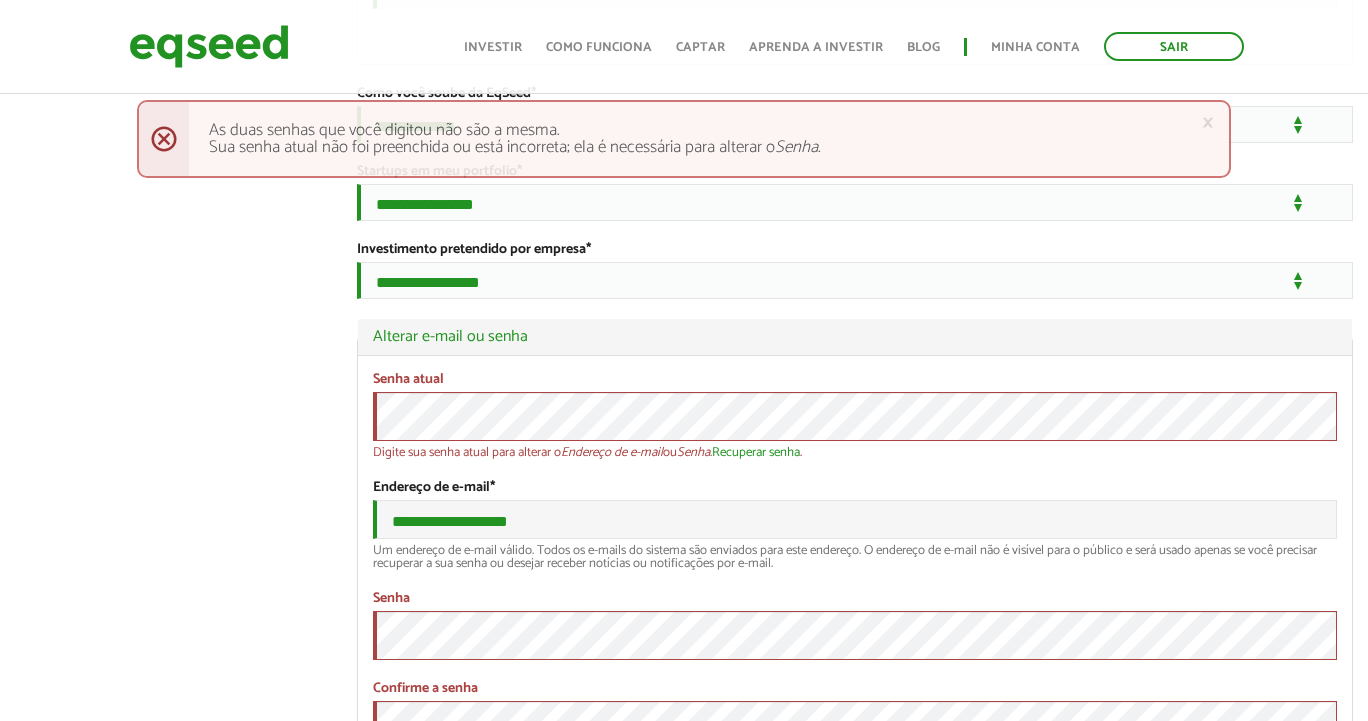 scroll, scrollTop: 3906, scrollLeft: 0, axis: vertical 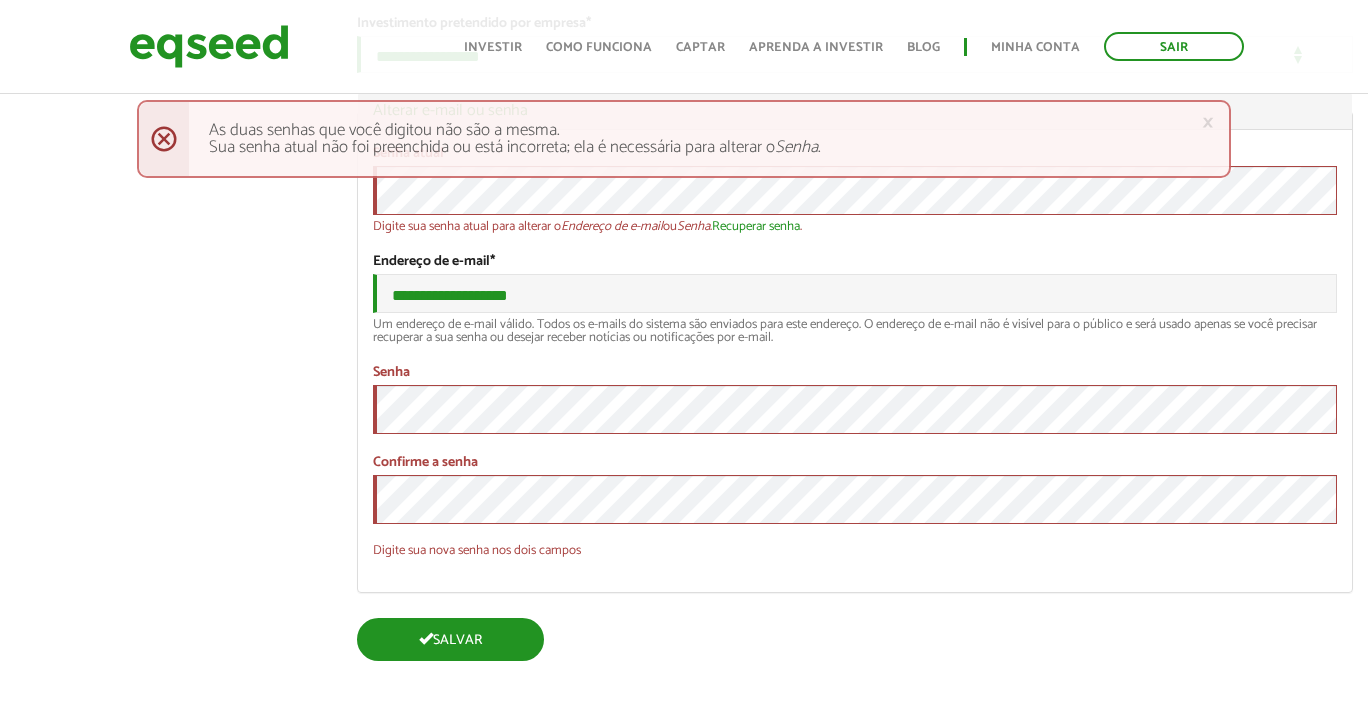 click on "Salvar" at bounding box center (450, 639) 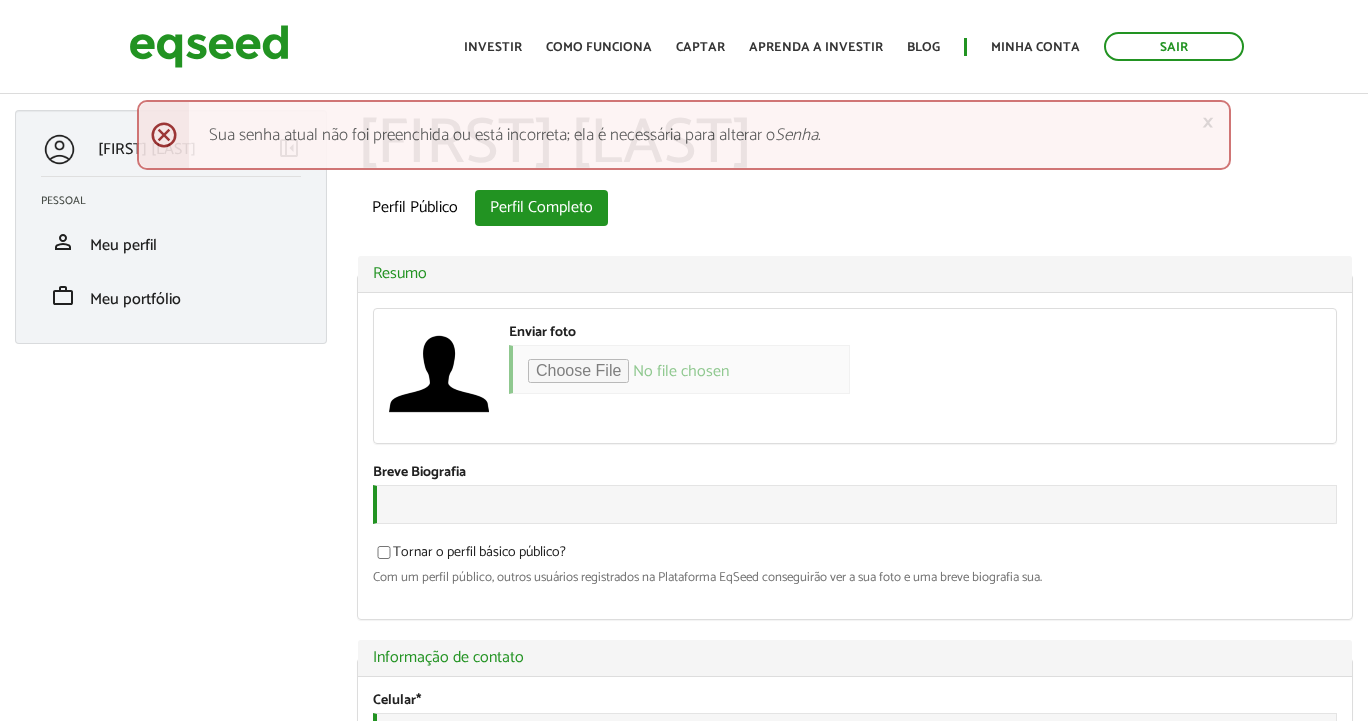 scroll, scrollTop: 0, scrollLeft: 0, axis: both 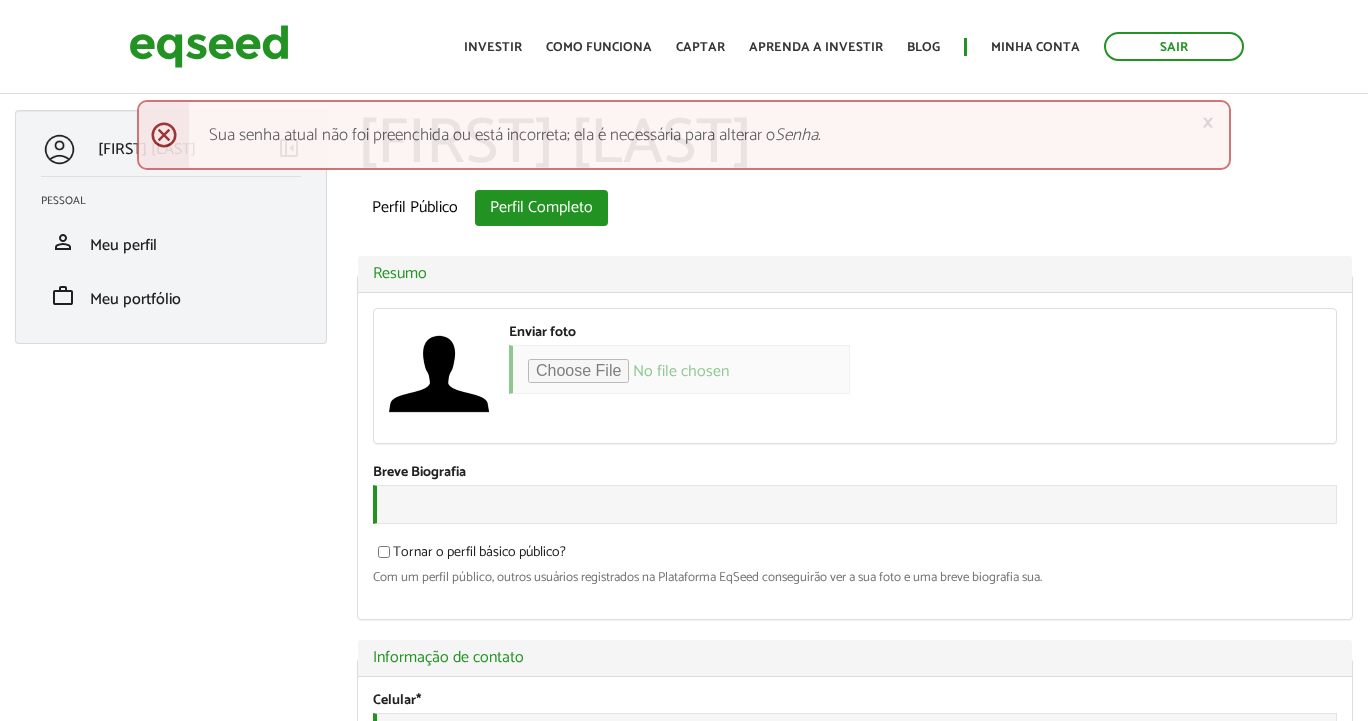 click on "×
Menssagem de erro
Sua senha atual não foi preenchida ou está incorreta; ela é necessária para alterar o  Senha ." at bounding box center [684, 135] 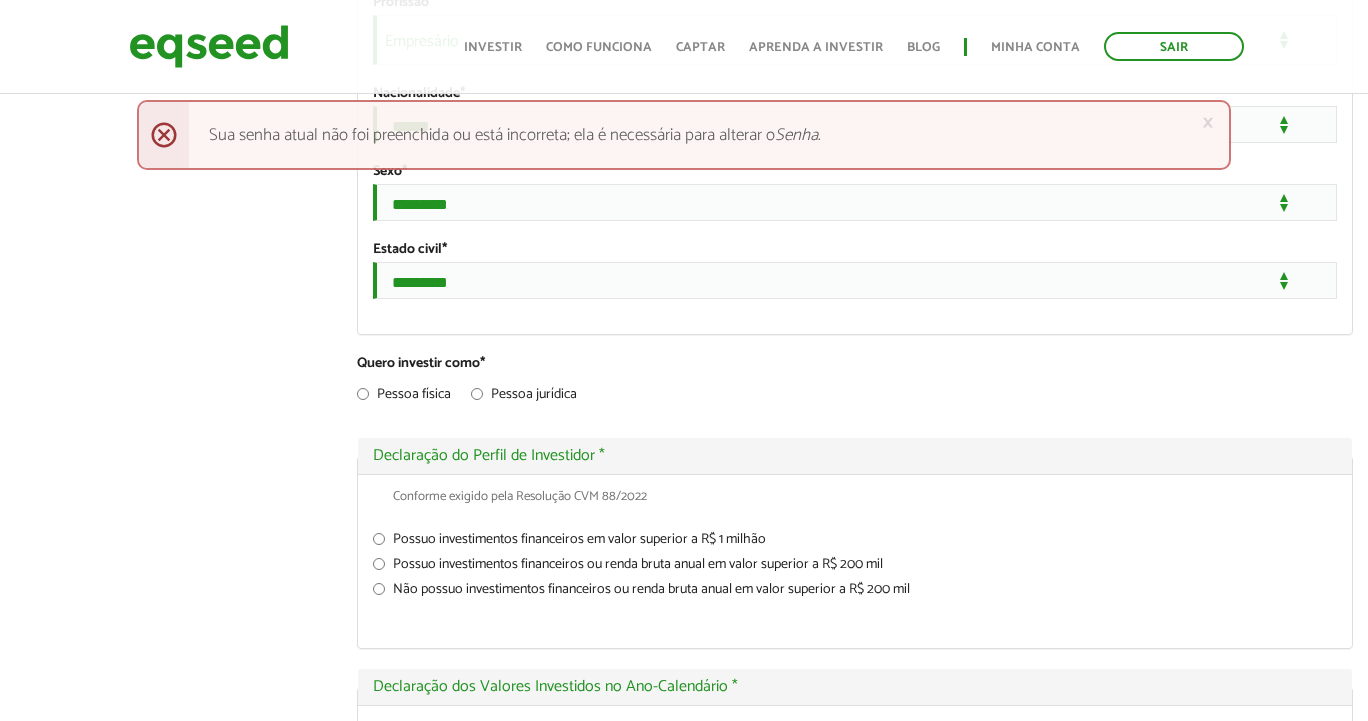scroll, scrollTop: 1776, scrollLeft: 0, axis: vertical 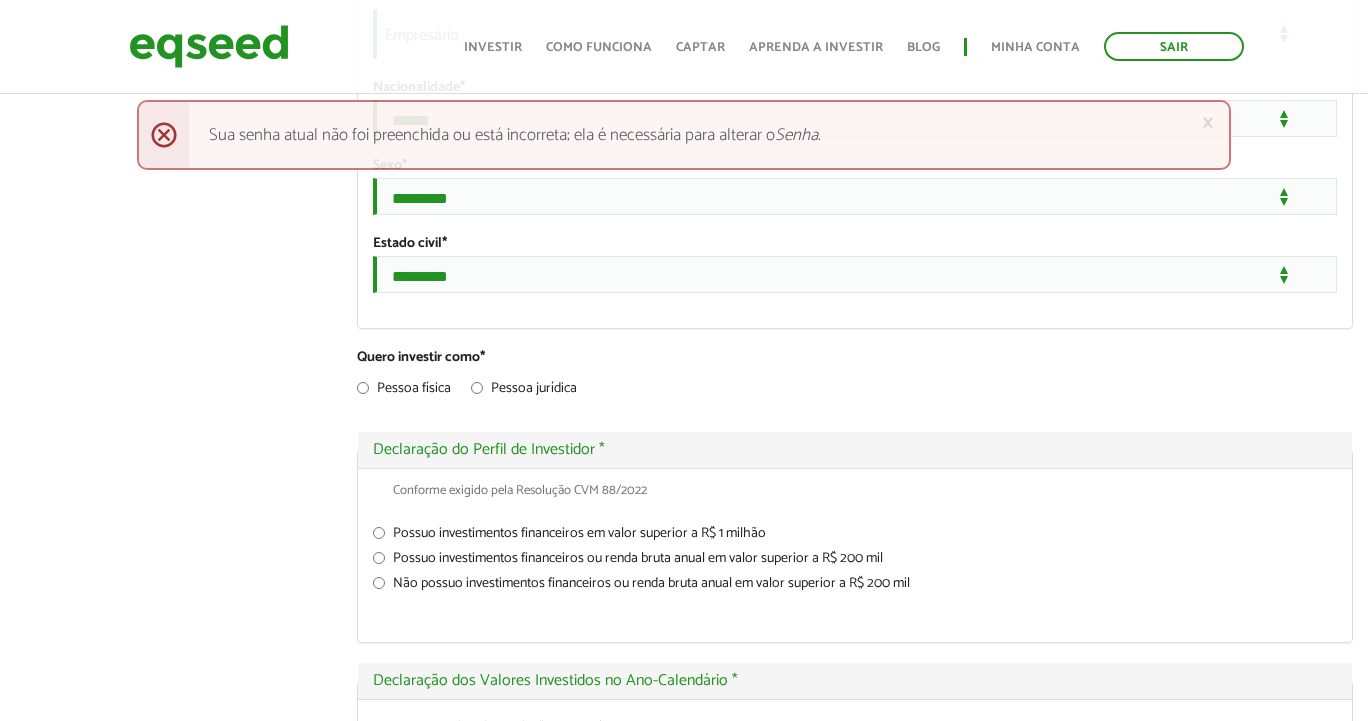 click on "×
Menssagem de erro
Sua senha atual não foi preenchida ou está incorreta; ela é necessária para alterar o  Senha ." at bounding box center [684, 135] 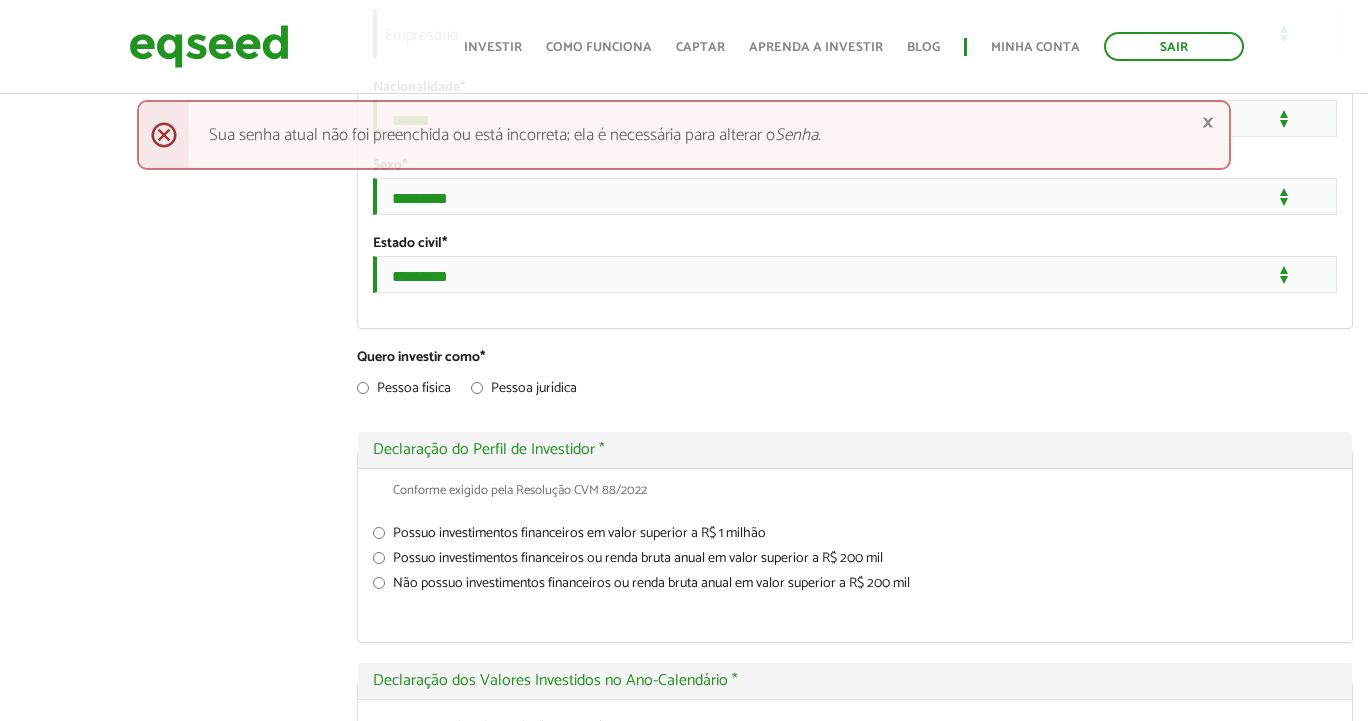 click on "×" at bounding box center (1208, 122) 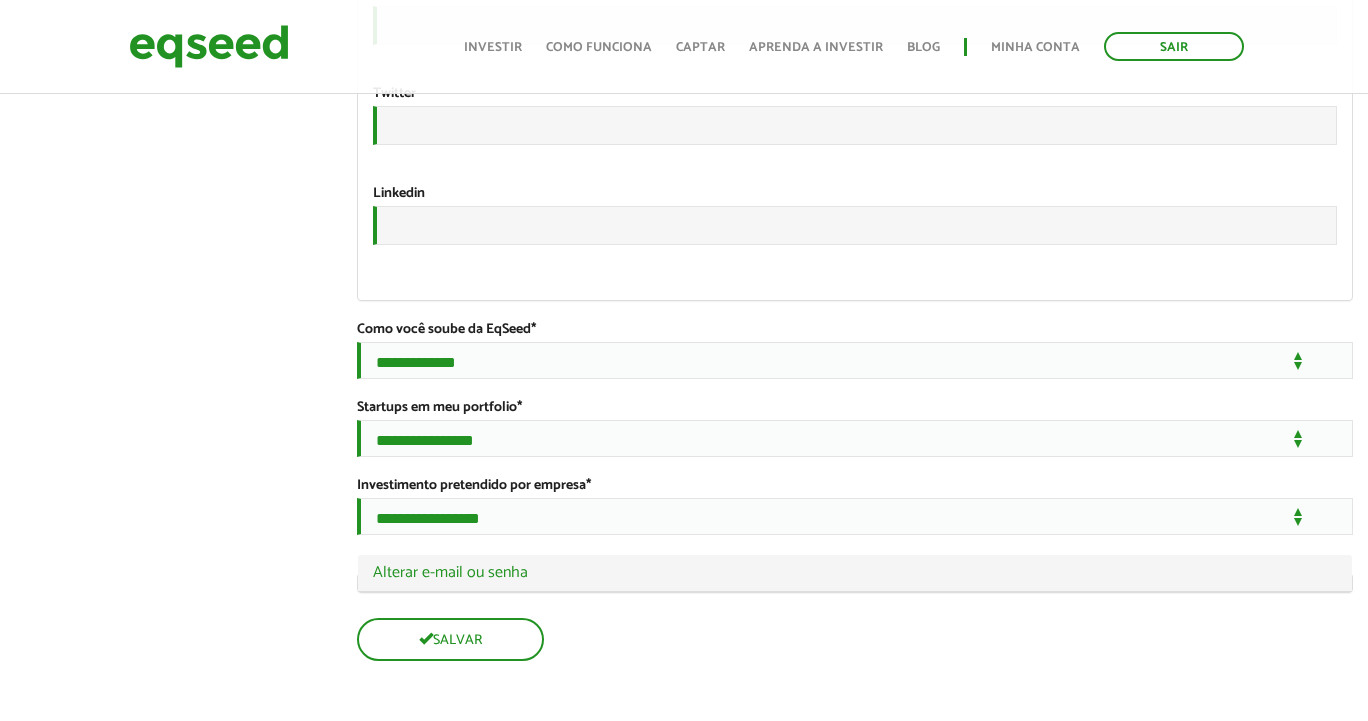 scroll, scrollTop: 3507, scrollLeft: 0, axis: vertical 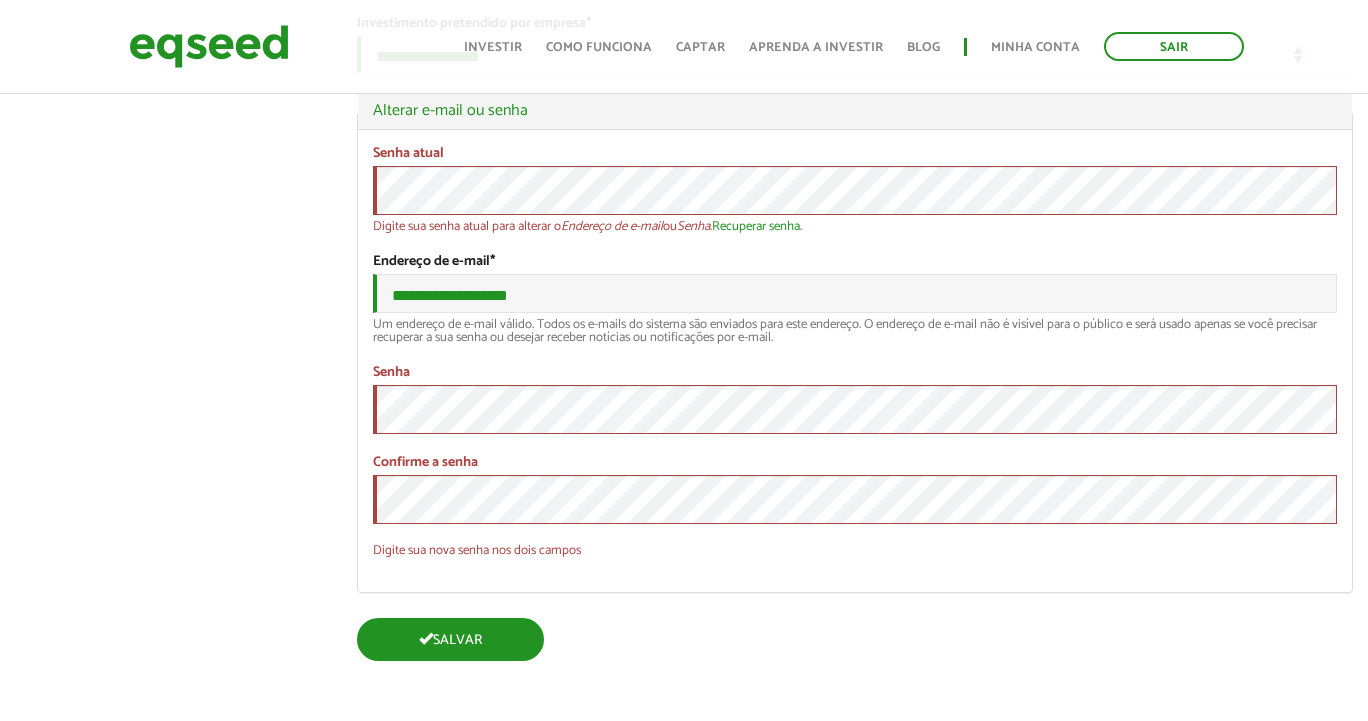 click on "Salvar" at bounding box center (450, 639) 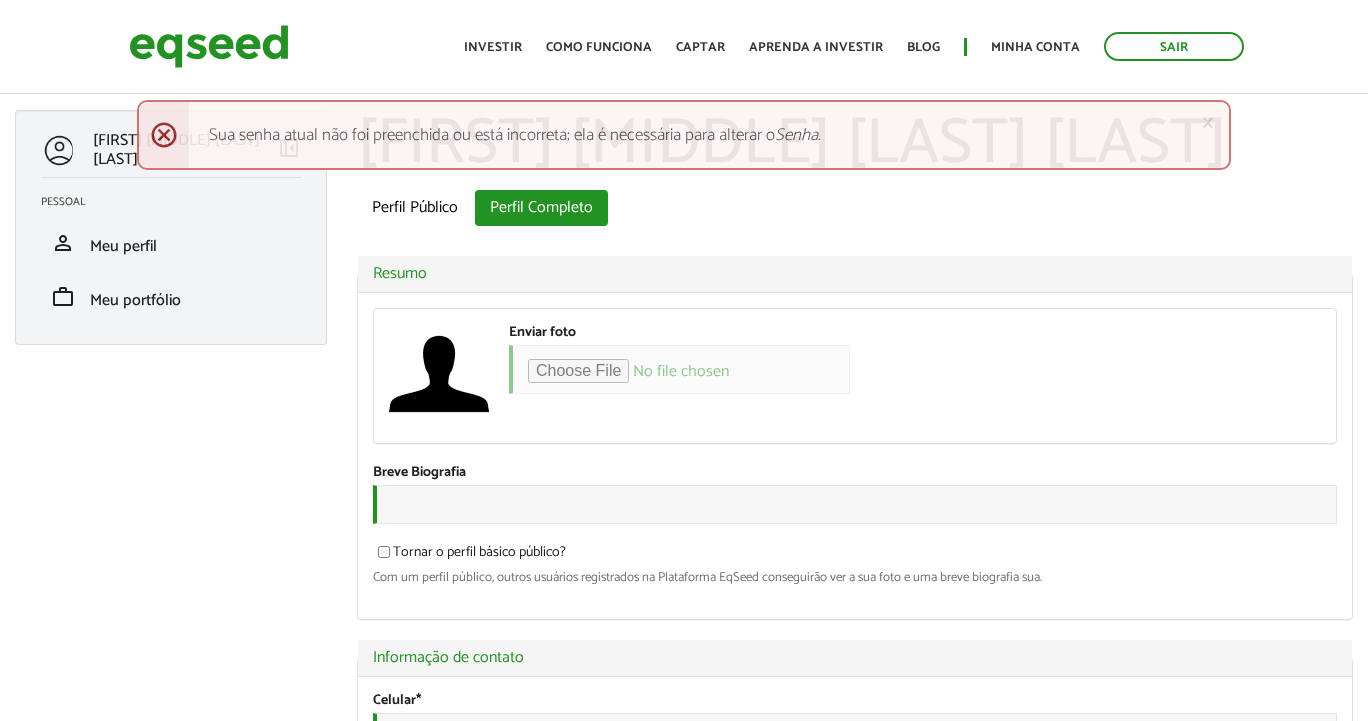scroll, scrollTop: 0, scrollLeft: 0, axis: both 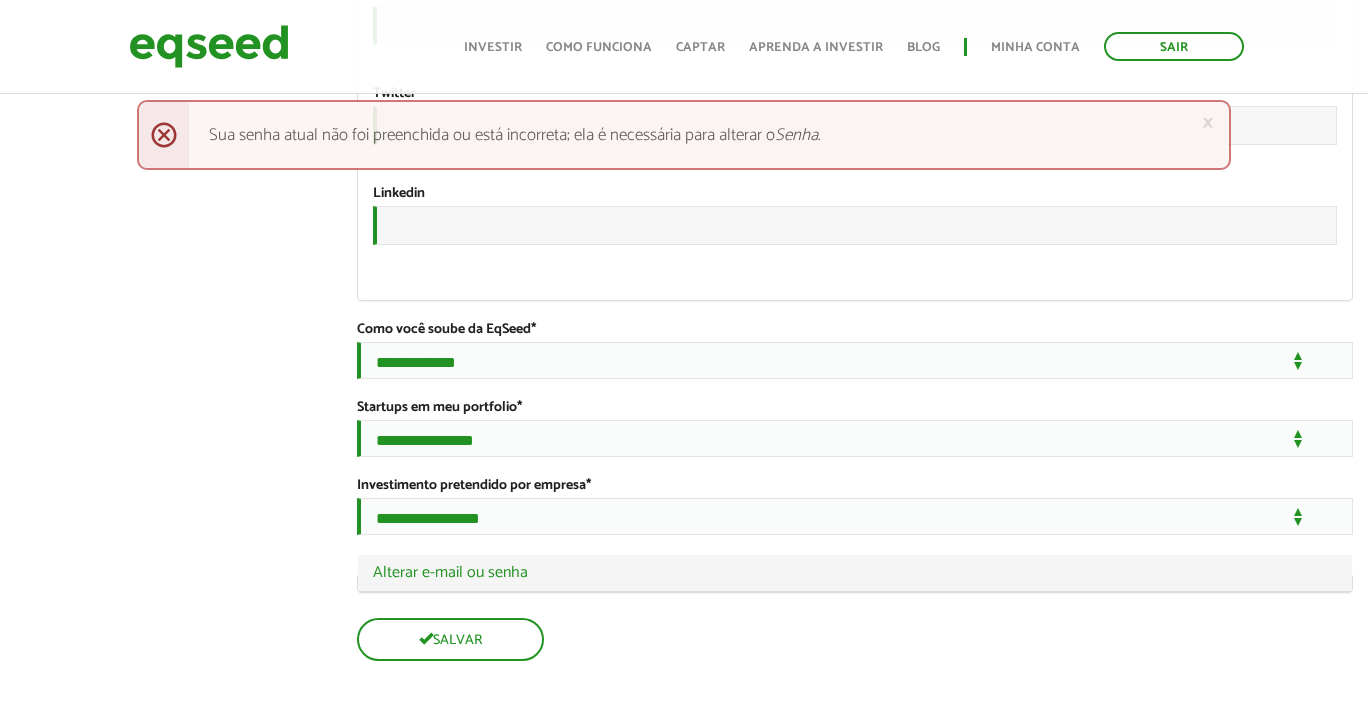 click on "Ocultar Alterar e-mail ou senha" at bounding box center (855, 573) 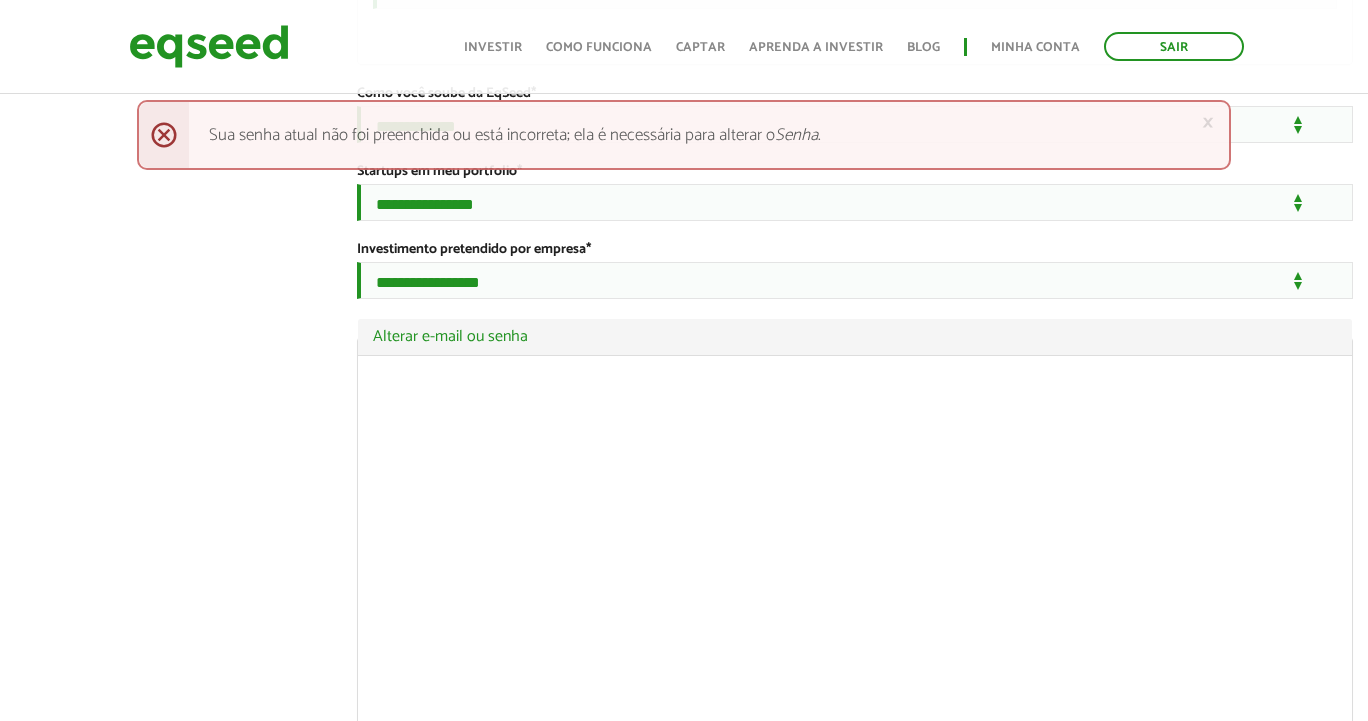 scroll, scrollTop: 3906, scrollLeft: 0, axis: vertical 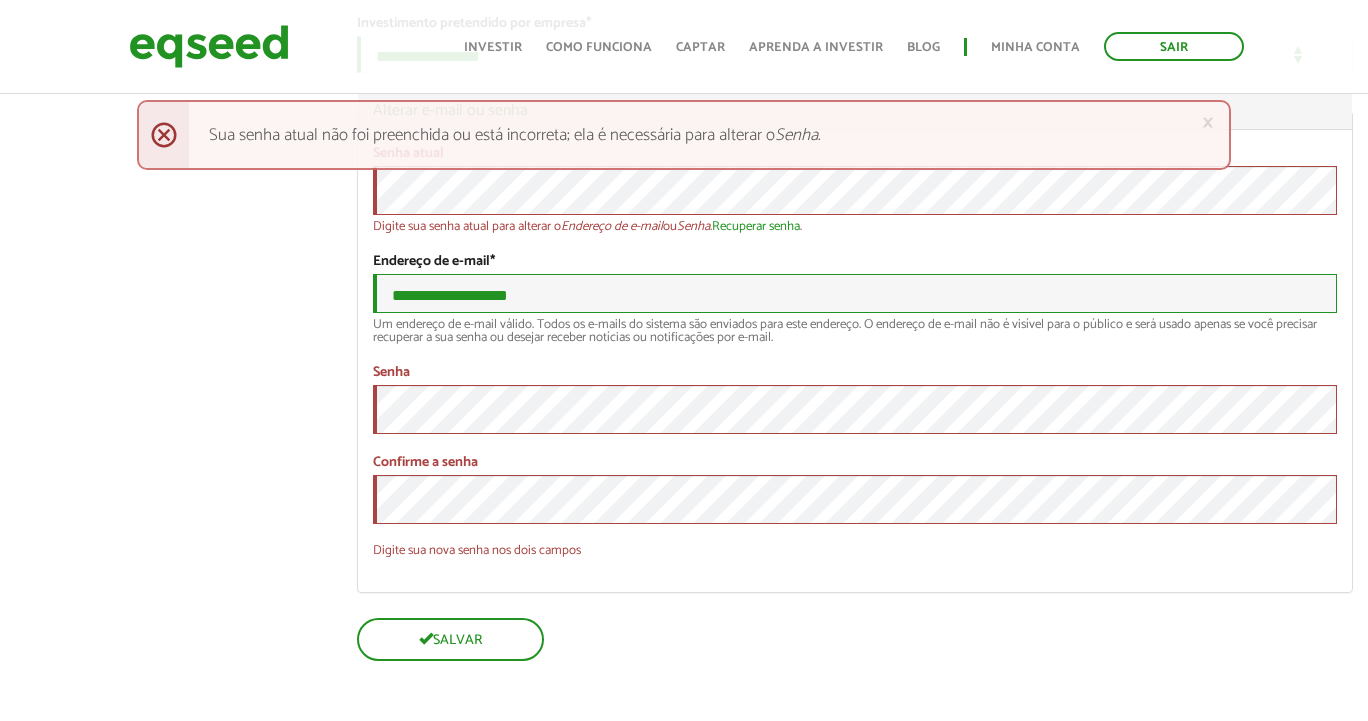 type on "**********" 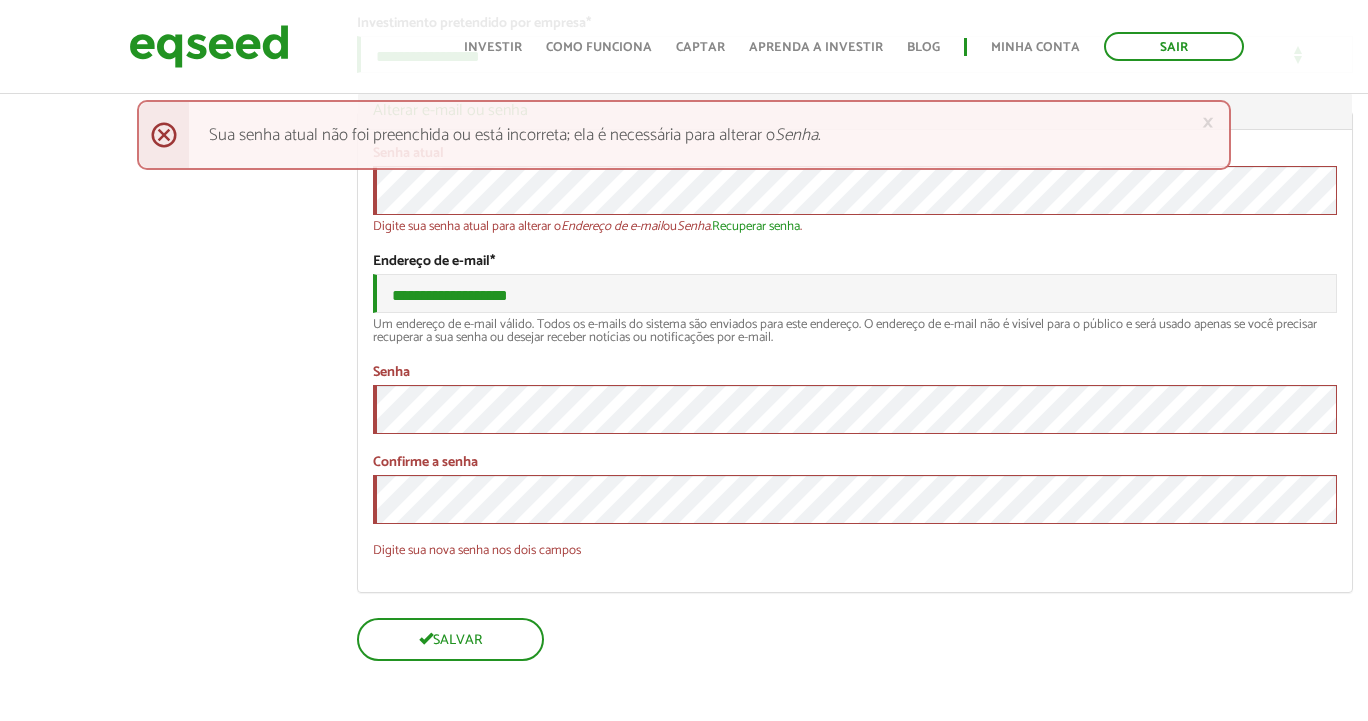 click on "Salvar" at bounding box center [450, 639] 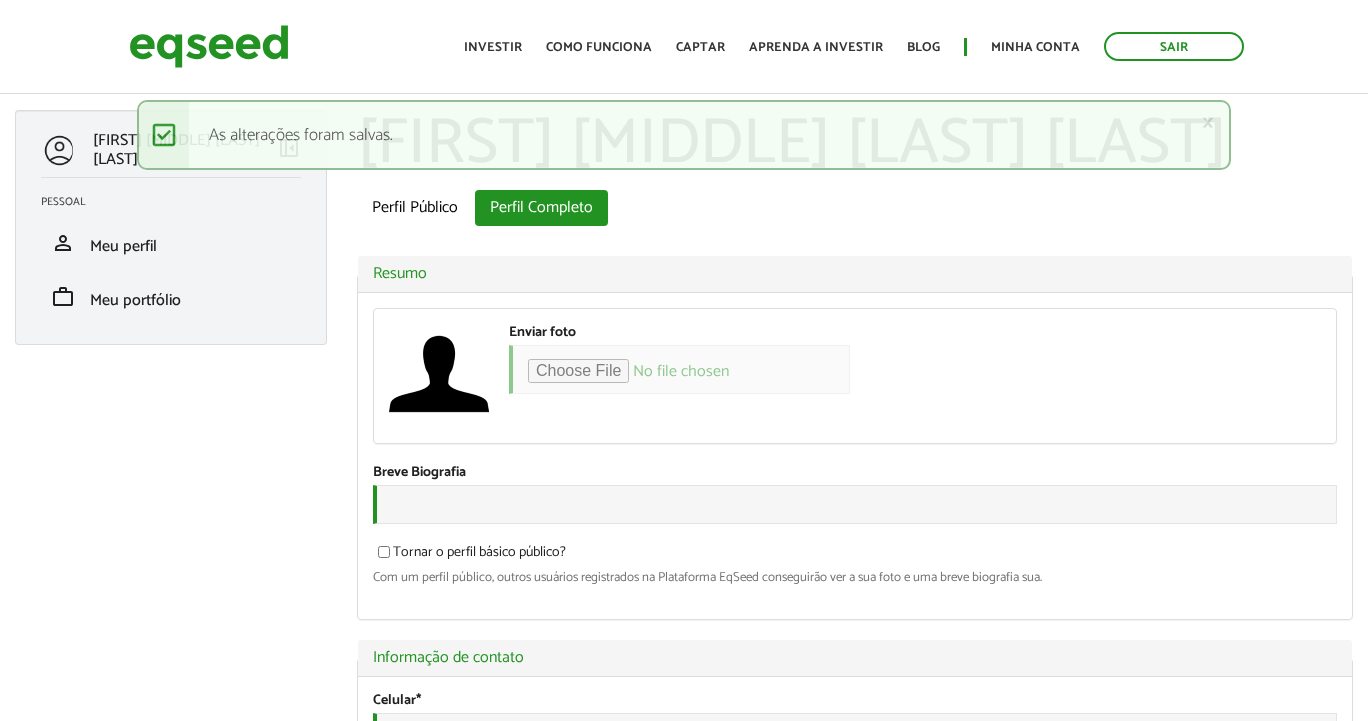 scroll, scrollTop: 0, scrollLeft: 0, axis: both 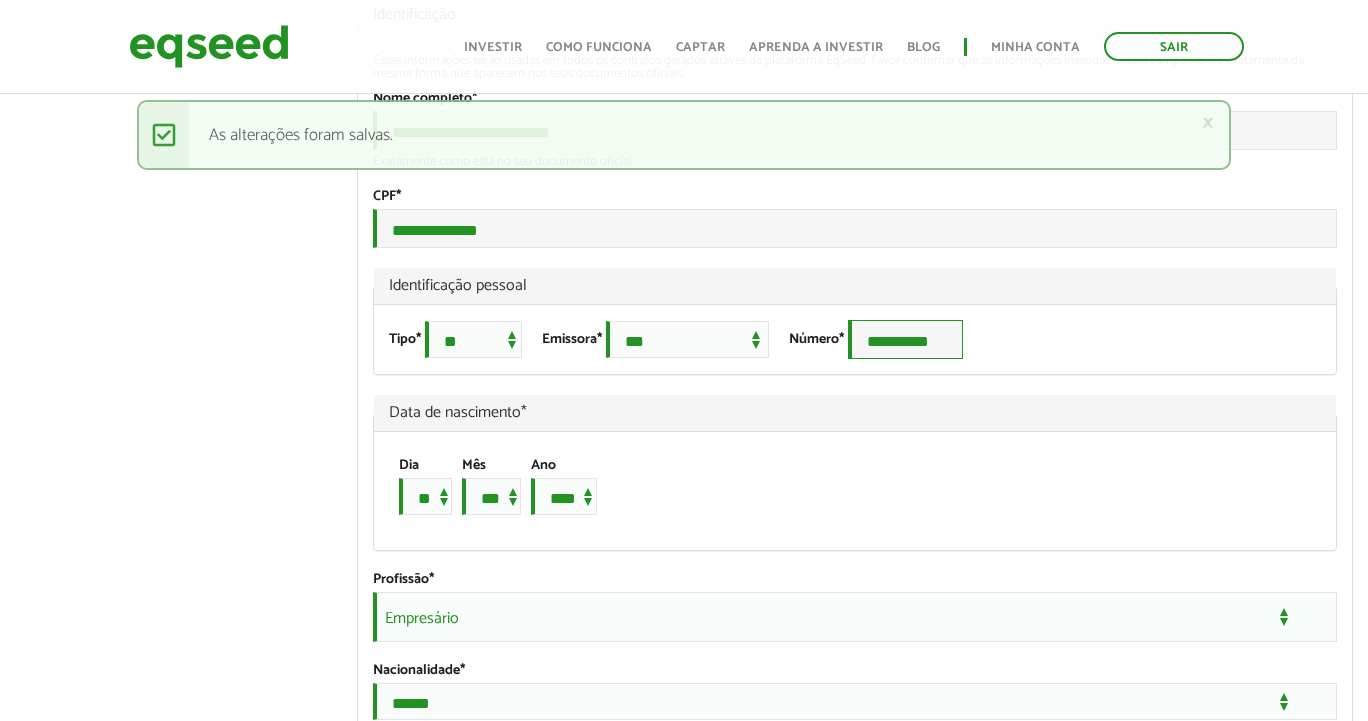 click on "**********" at bounding box center [905, 339] 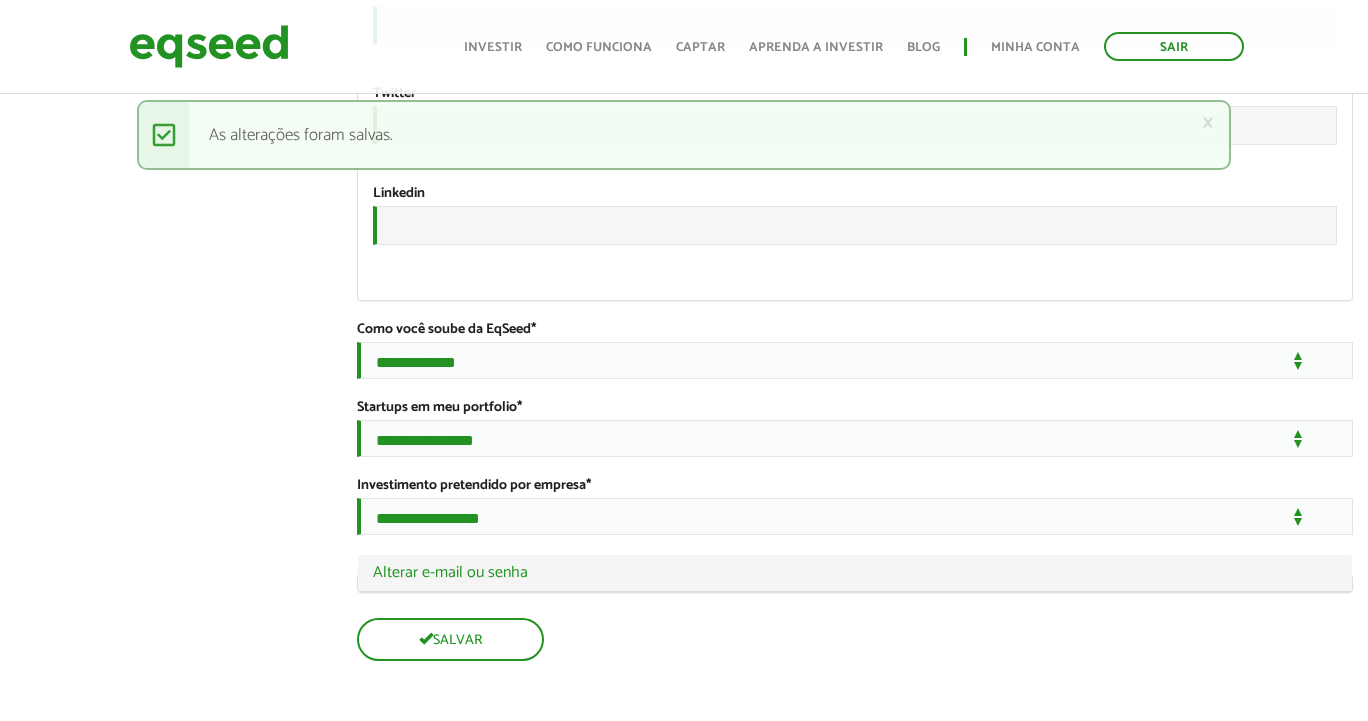 scroll, scrollTop: 3507, scrollLeft: 0, axis: vertical 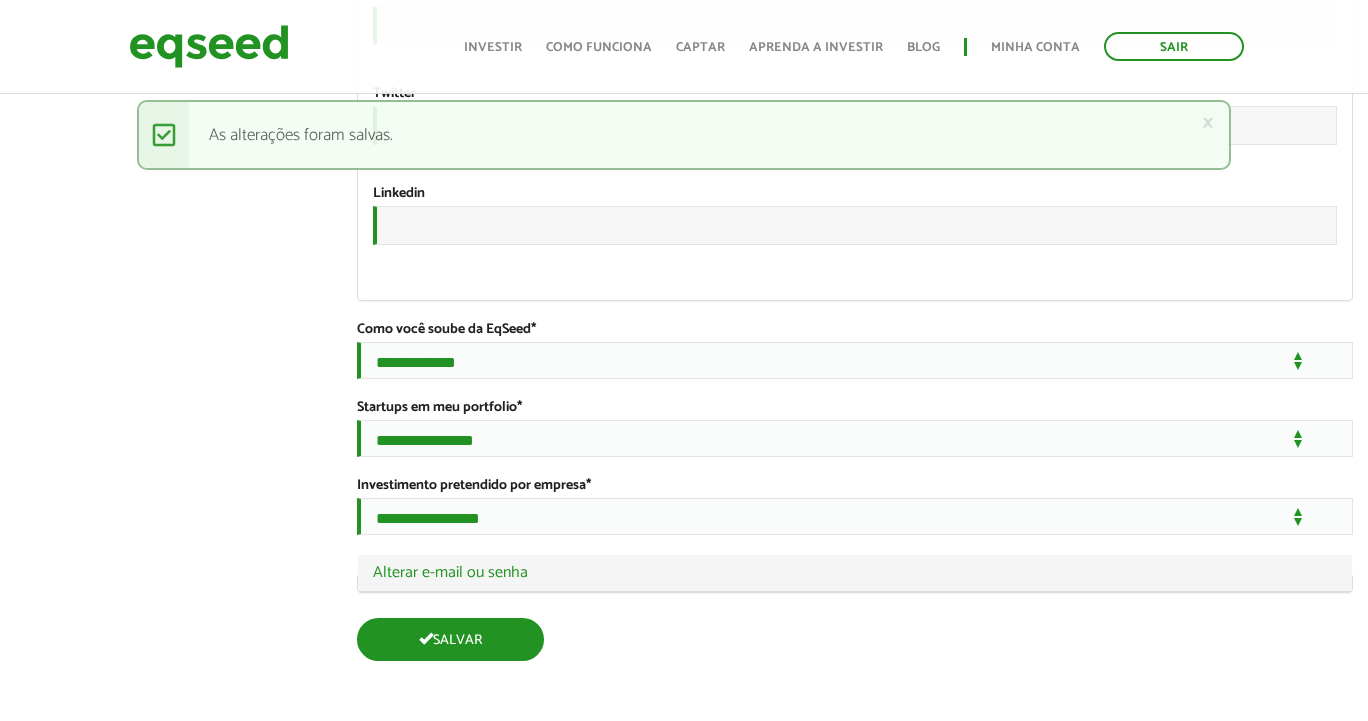 click on "Salvar" at bounding box center [450, 639] 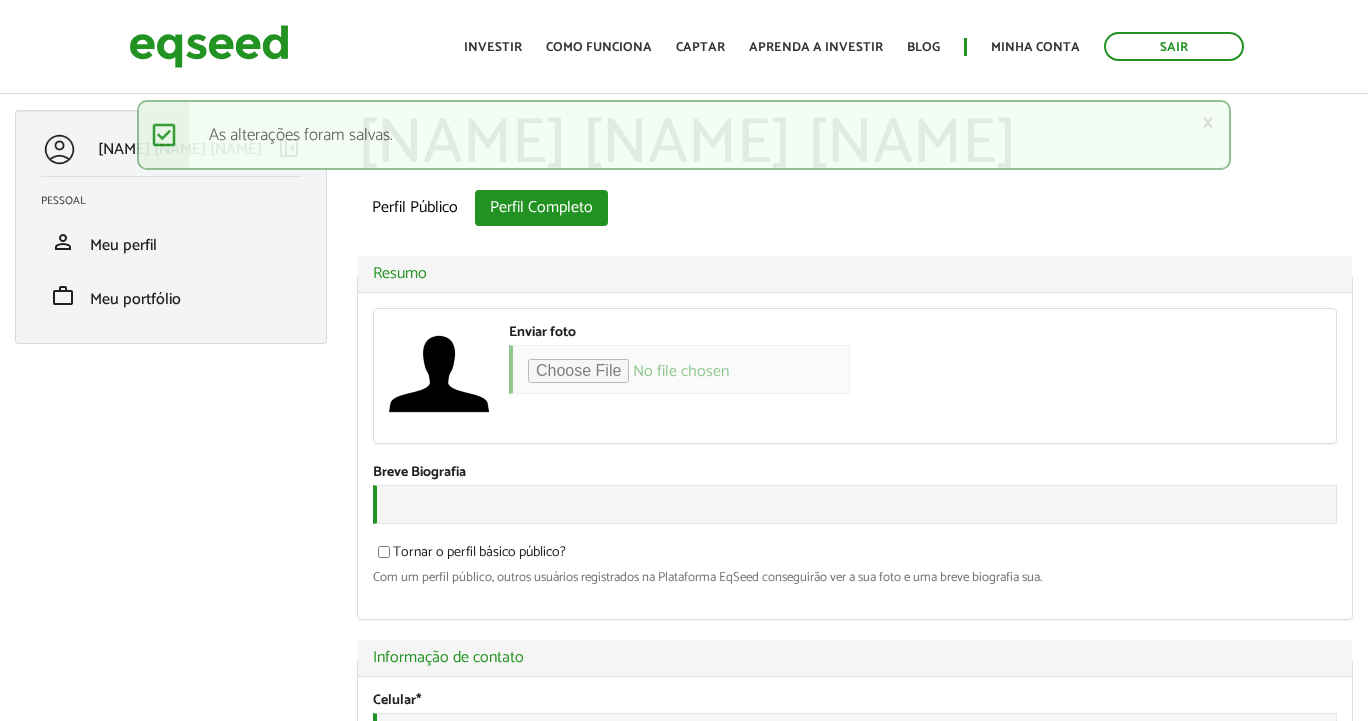 scroll, scrollTop: 0, scrollLeft: 0, axis: both 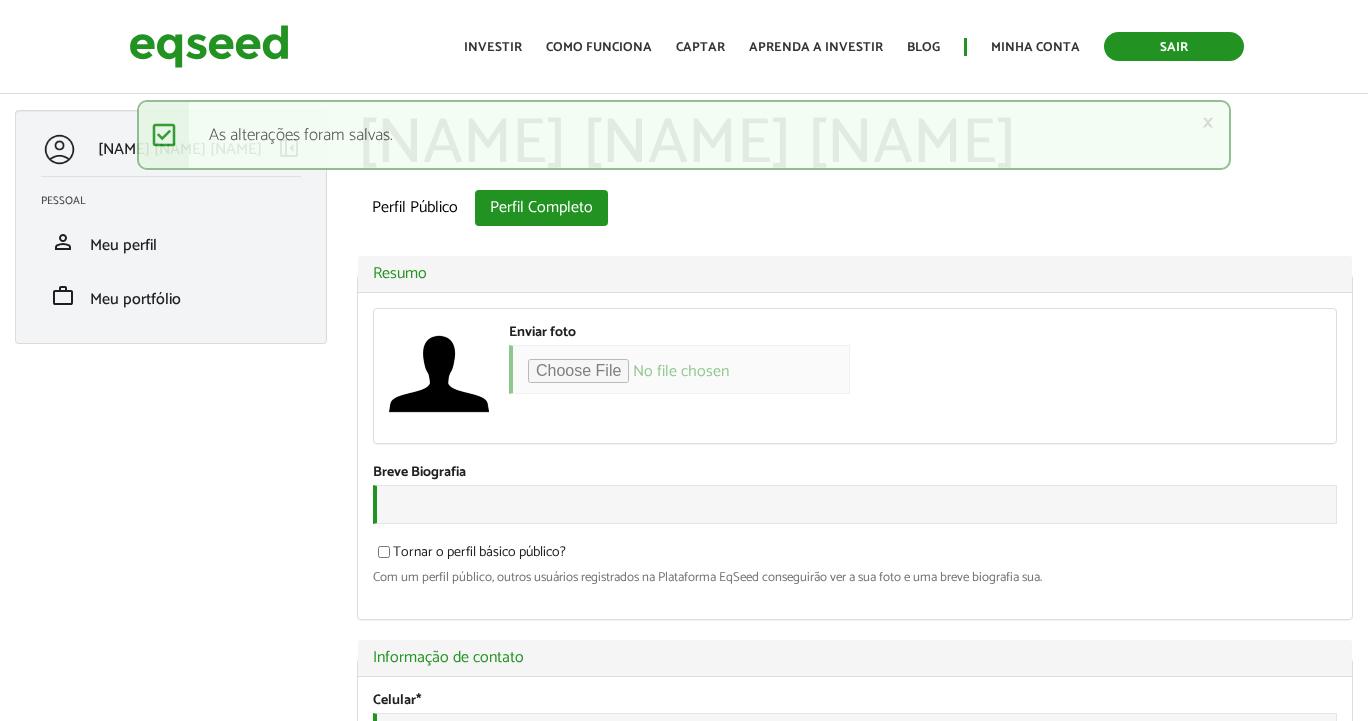 click on "Sair" at bounding box center [1174, 46] 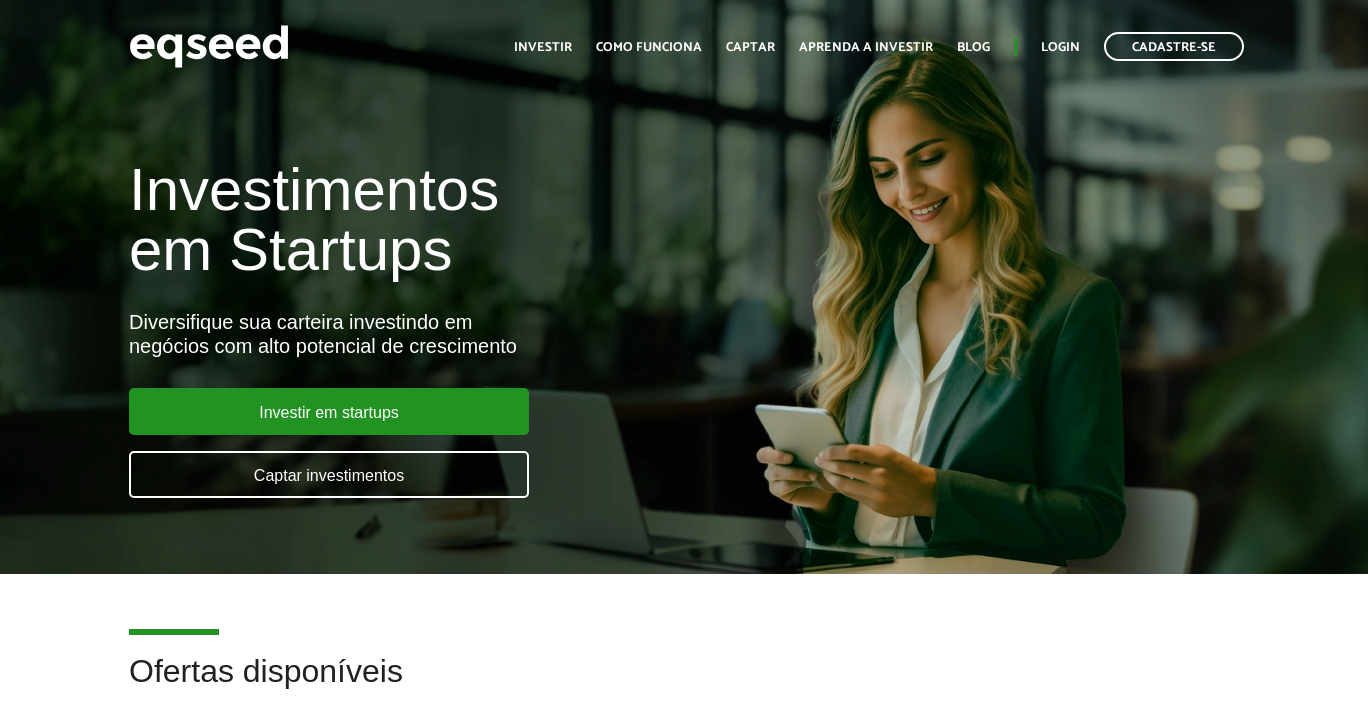 scroll, scrollTop: 0, scrollLeft: 0, axis: both 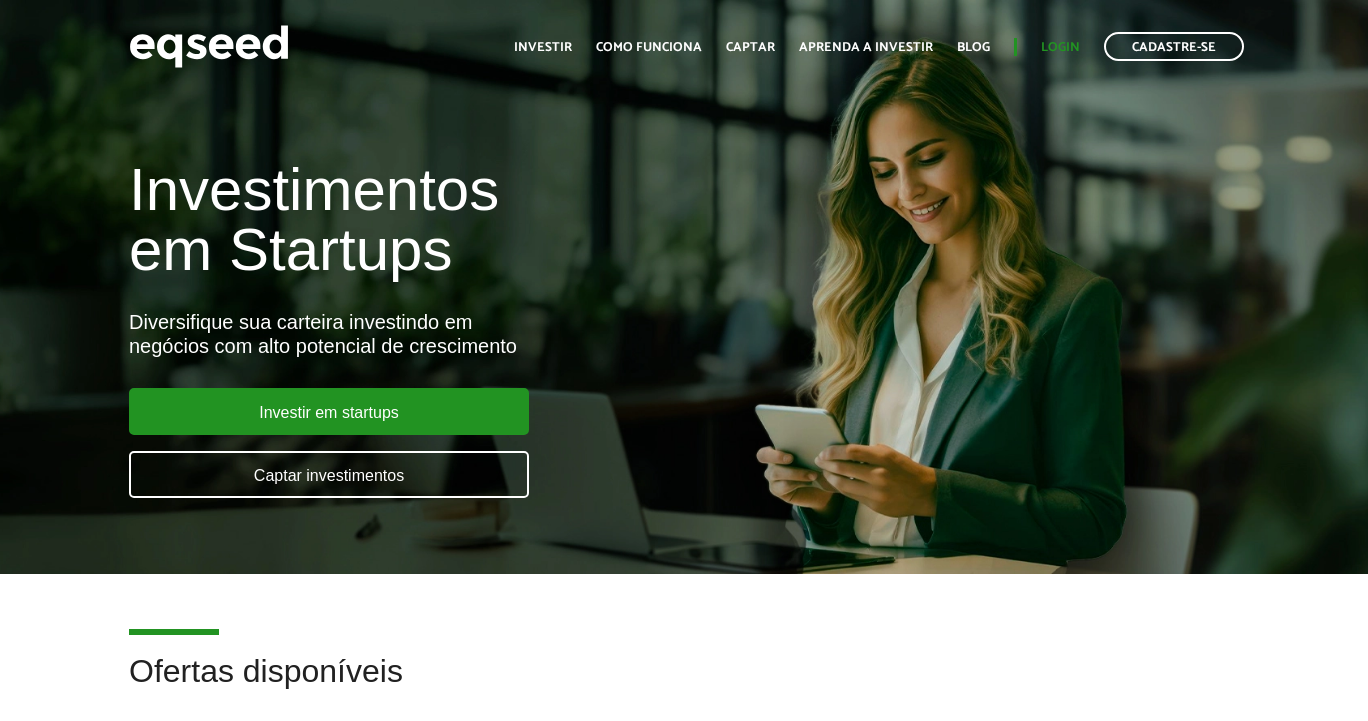 click on "Login" at bounding box center [1060, 47] 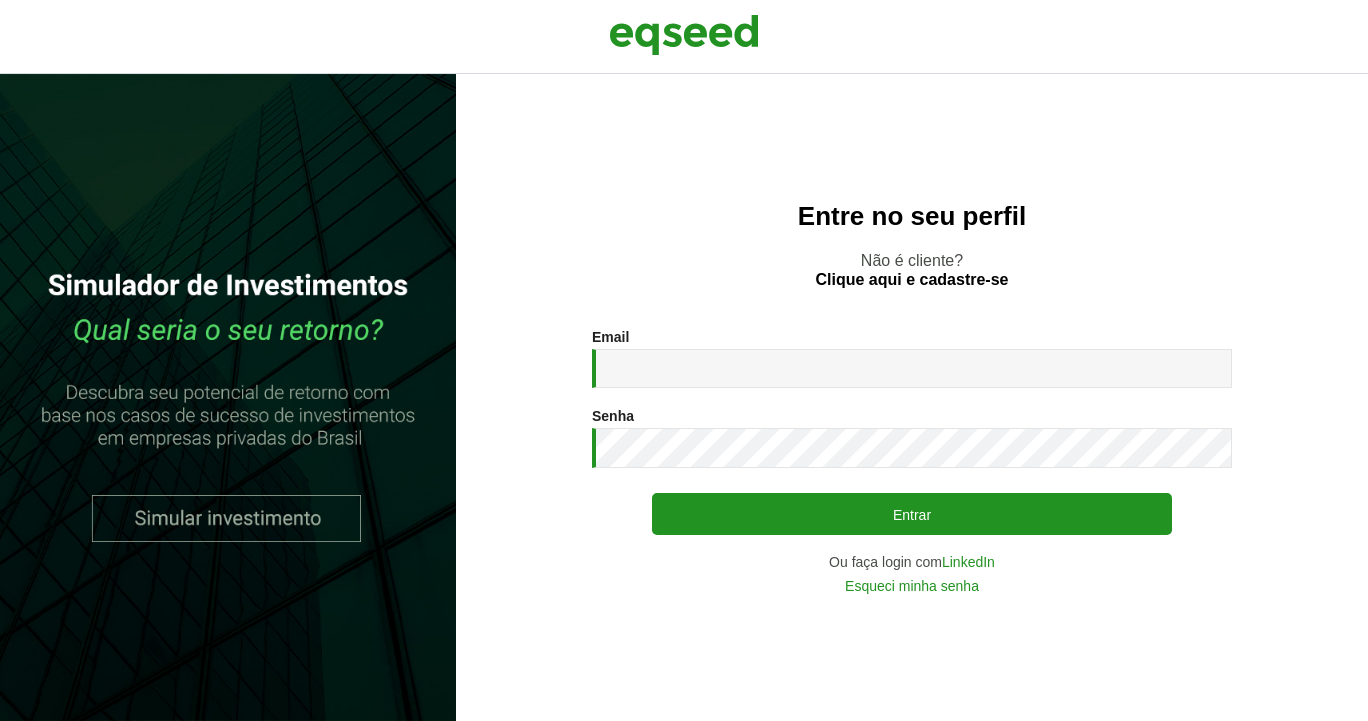 scroll, scrollTop: 0, scrollLeft: 0, axis: both 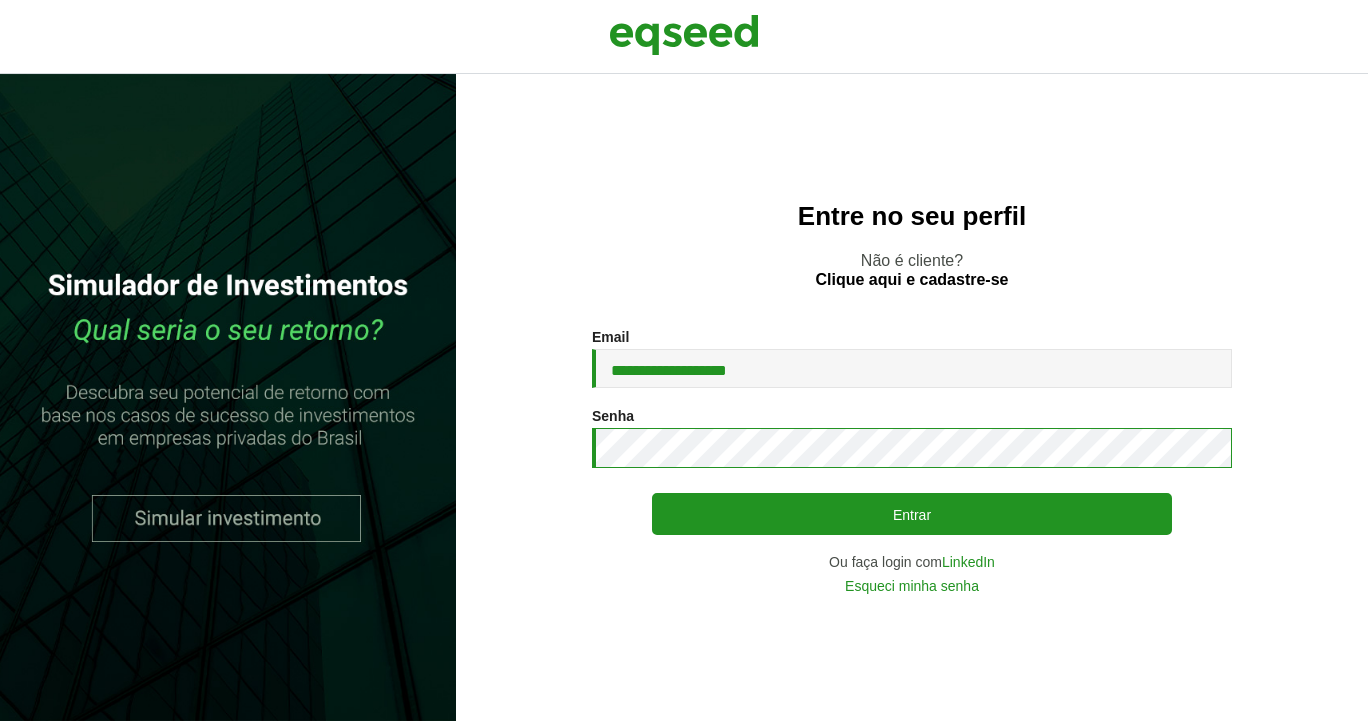 click on "Entrar" at bounding box center (912, 514) 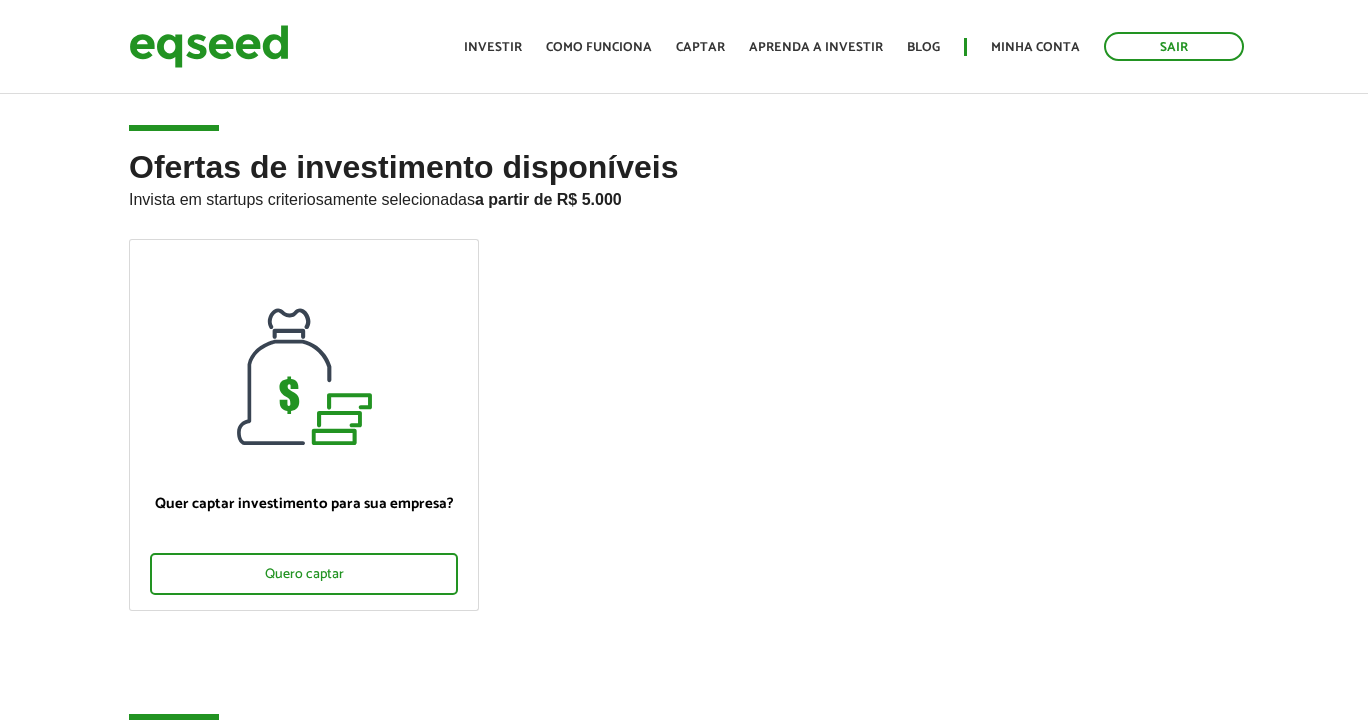 scroll, scrollTop: 0, scrollLeft: 0, axis: both 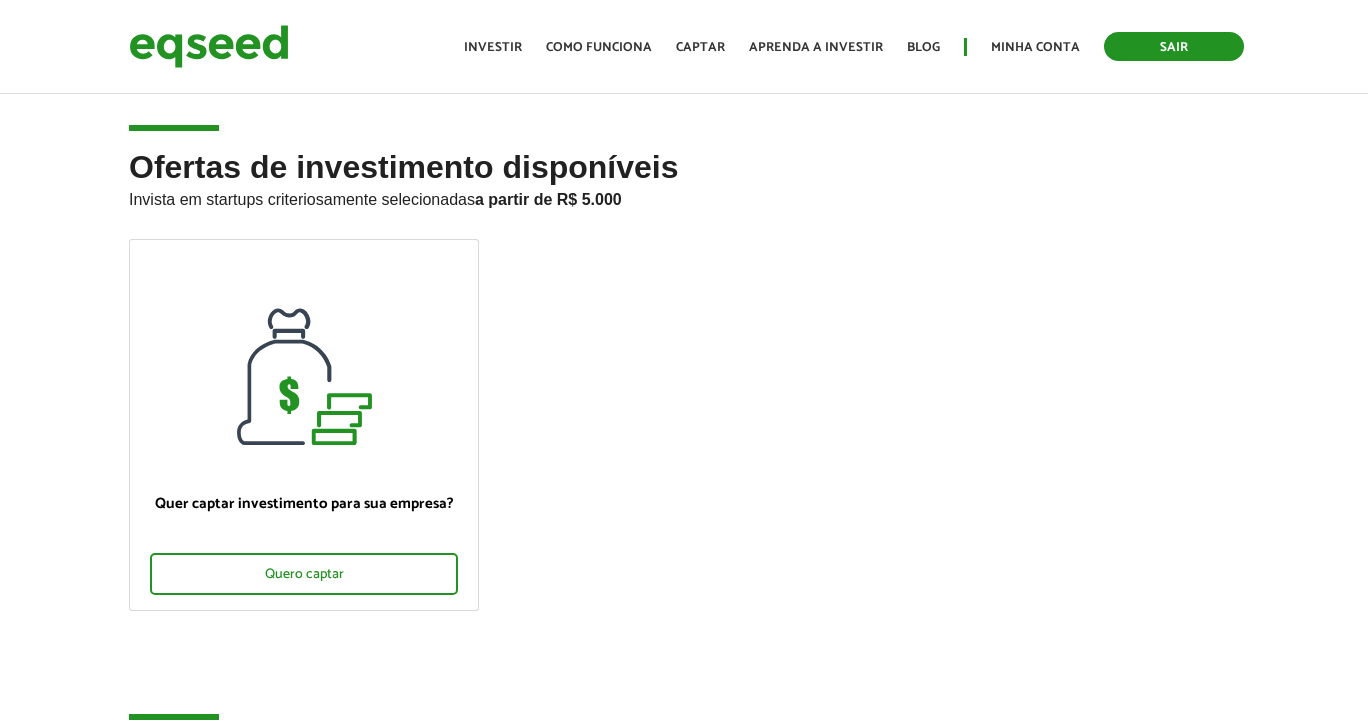 click on "Sair" at bounding box center (1174, 46) 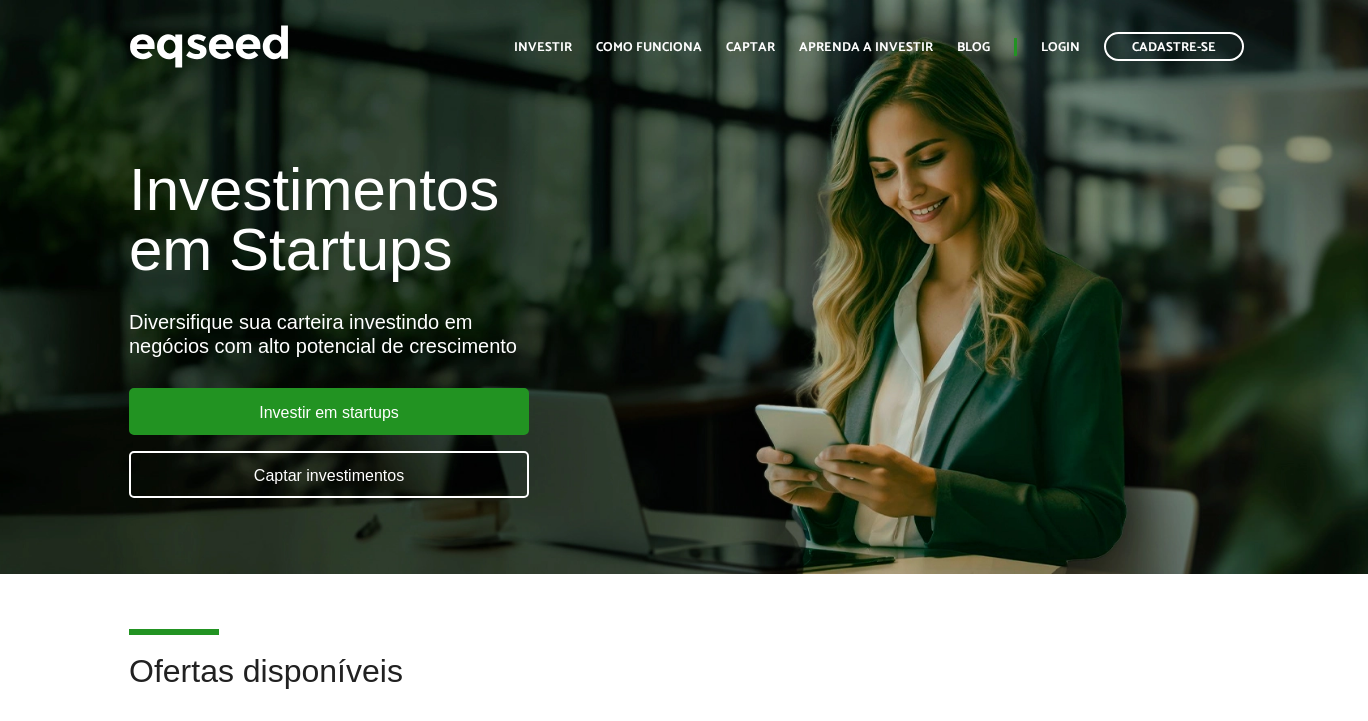 scroll, scrollTop: 0, scrollLeft: 0, axis: both 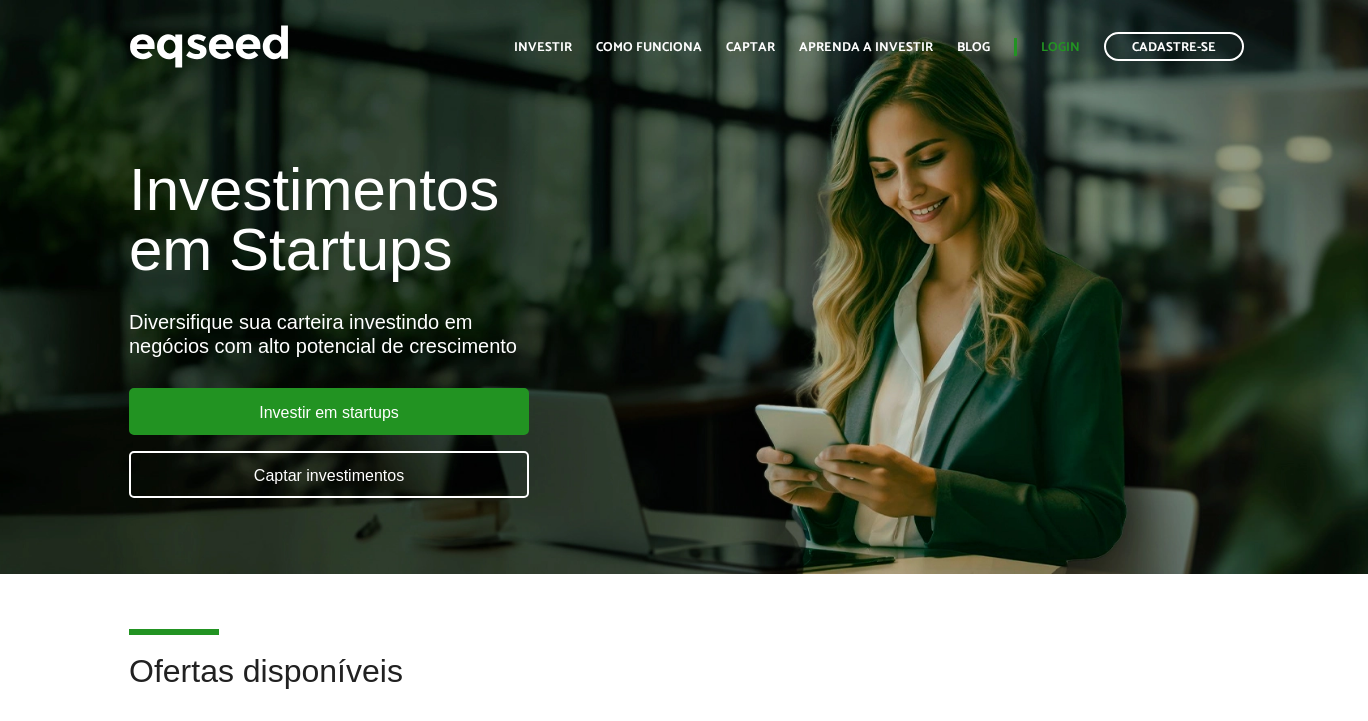 click on "Login" at bounding box center [1060, 47] 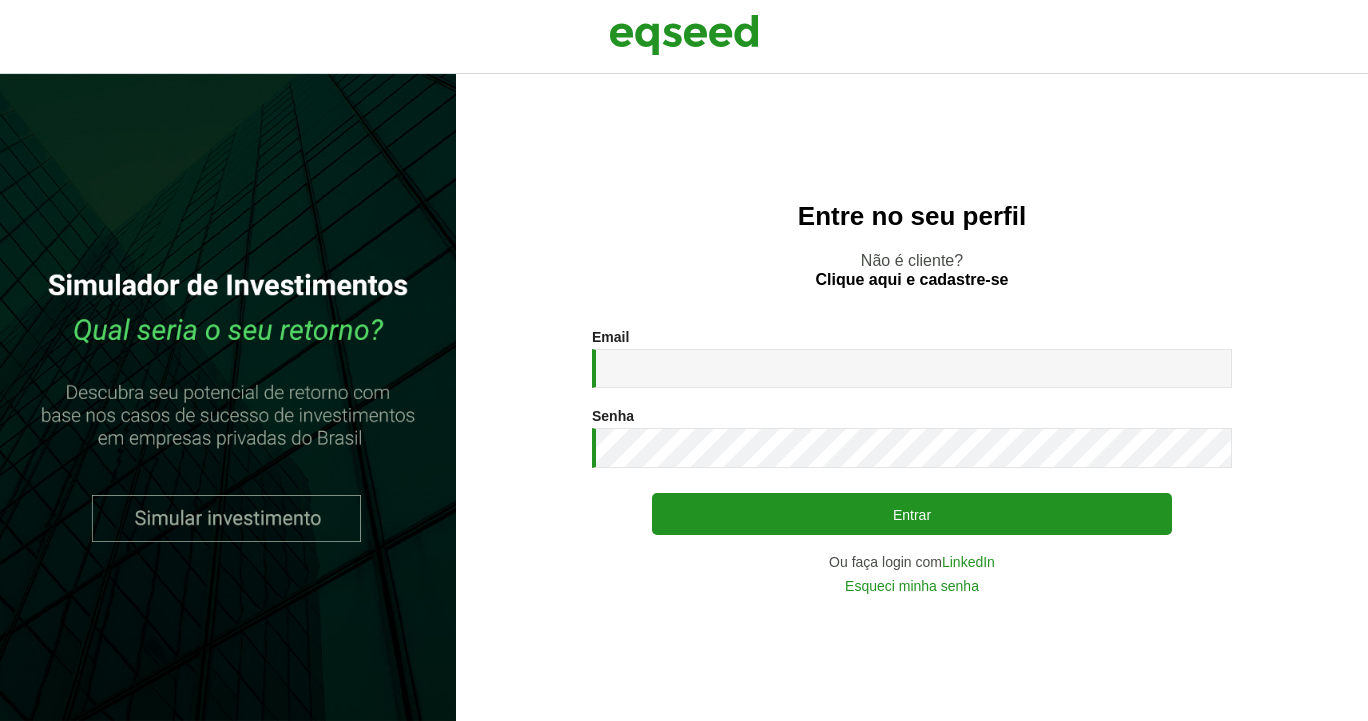scroll, scrollTop: 0, scrollLeft: 0, axis: both 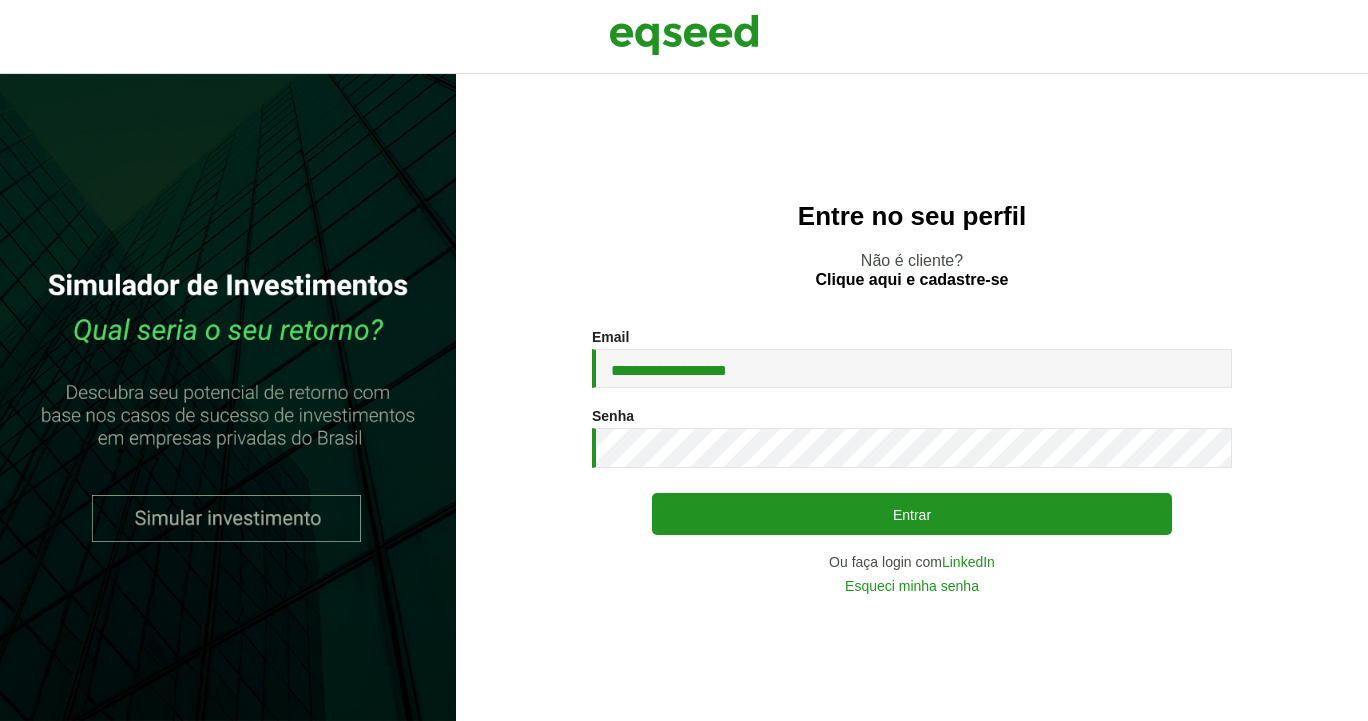 click on "**********" at bounding box center [912, 461] 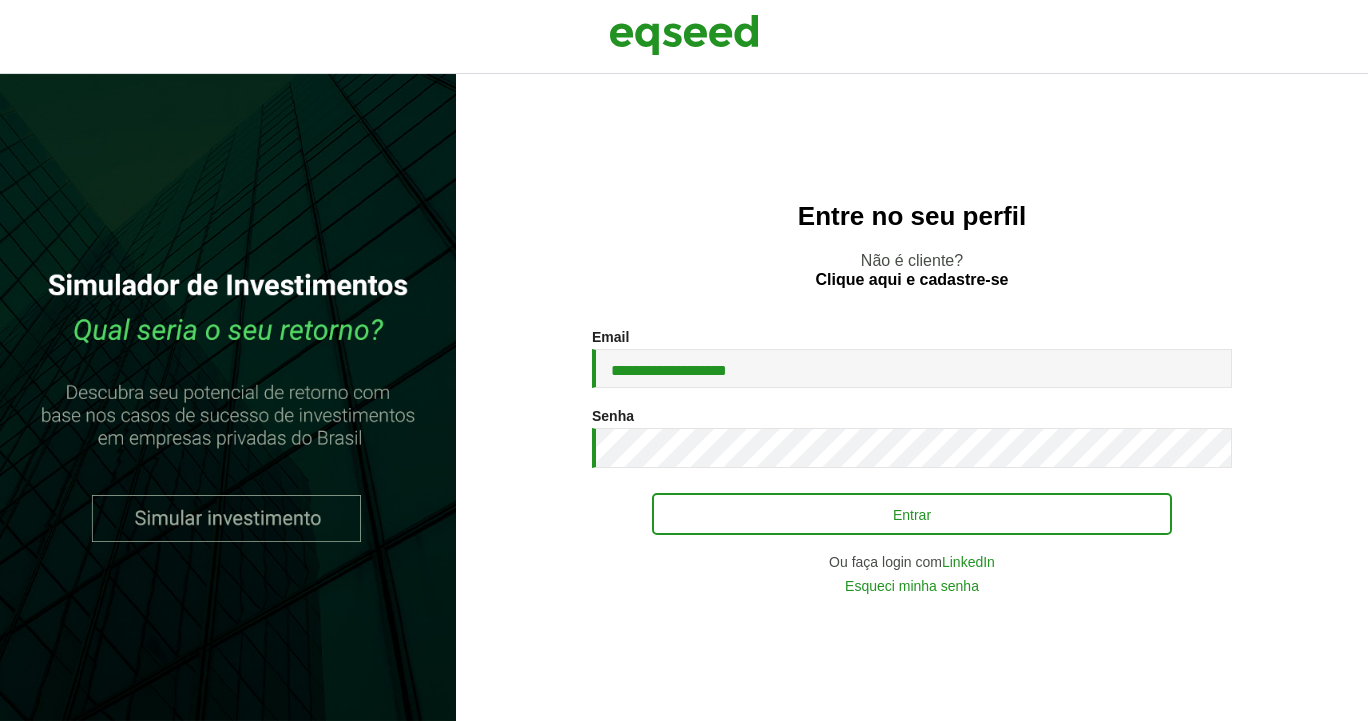 click on "Entrar" at bounding box center (912, 514) 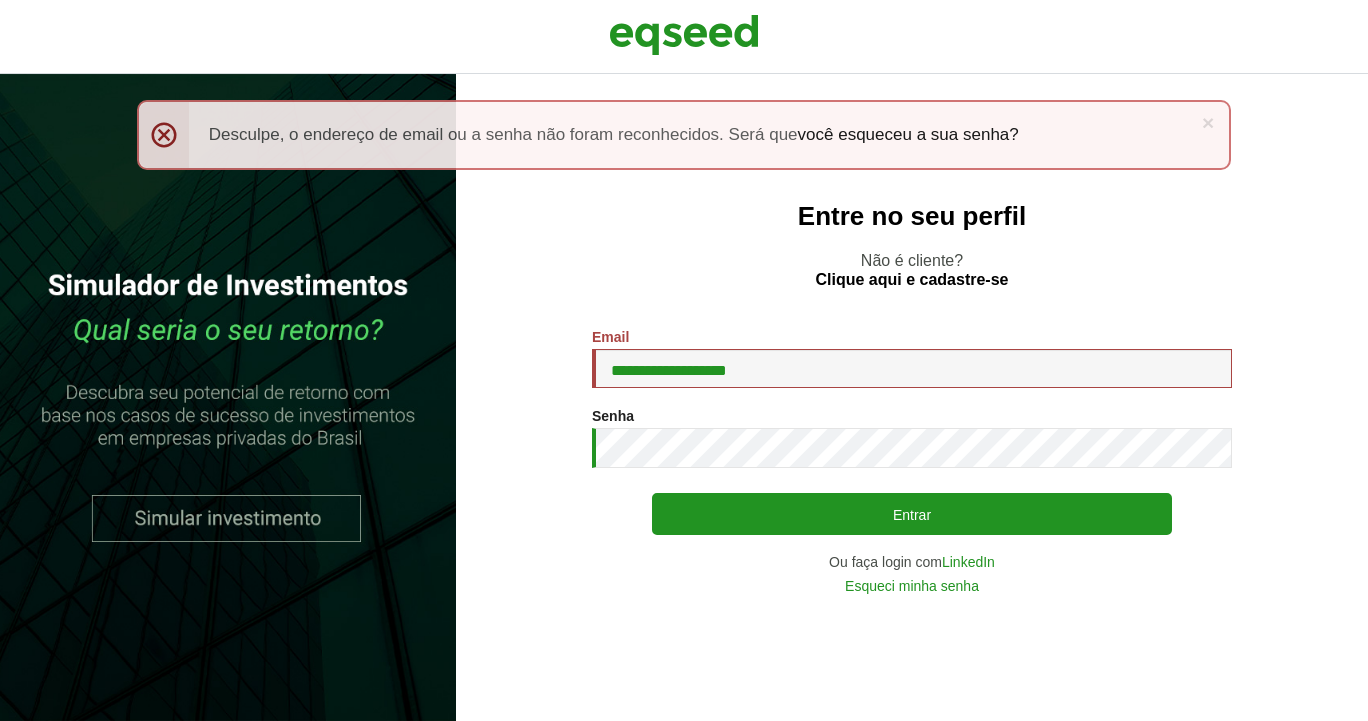 scroll, scrollTop: 0, scrollLeft: 0, axis: both 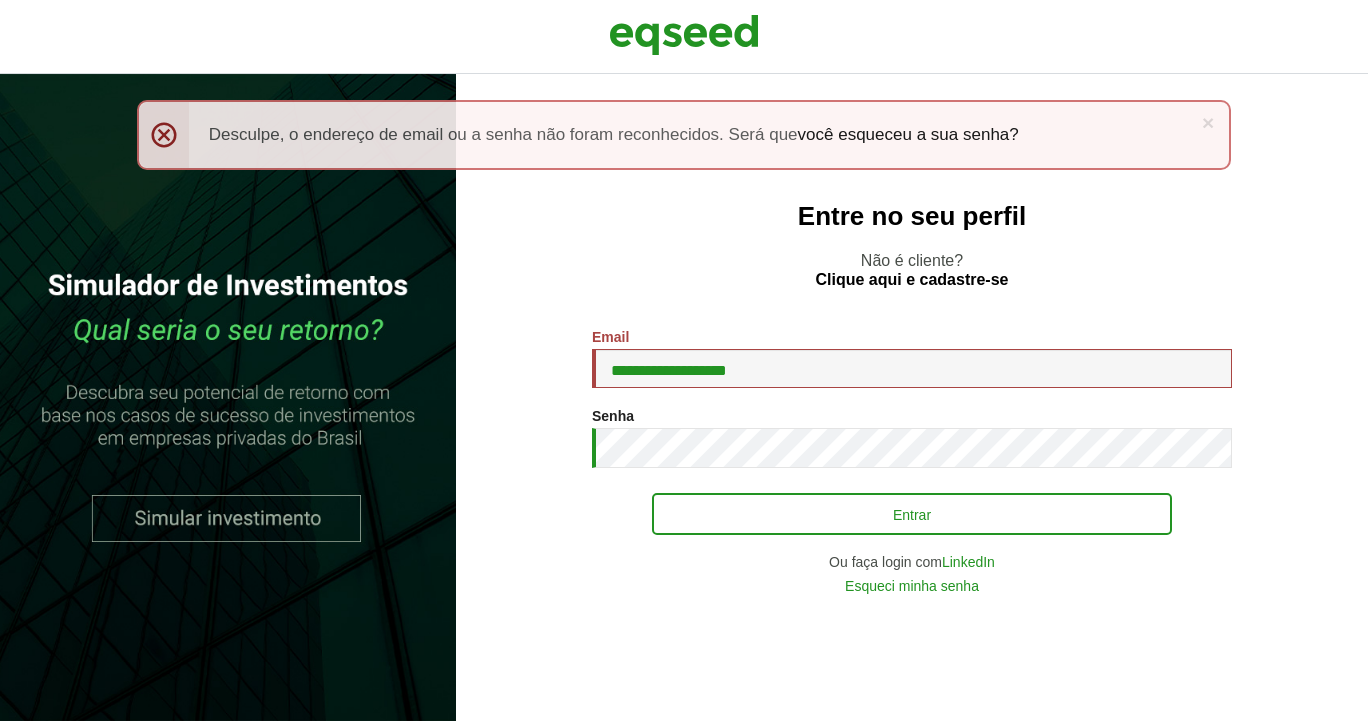 click on "Entrar" at bounding box center [912, 514] 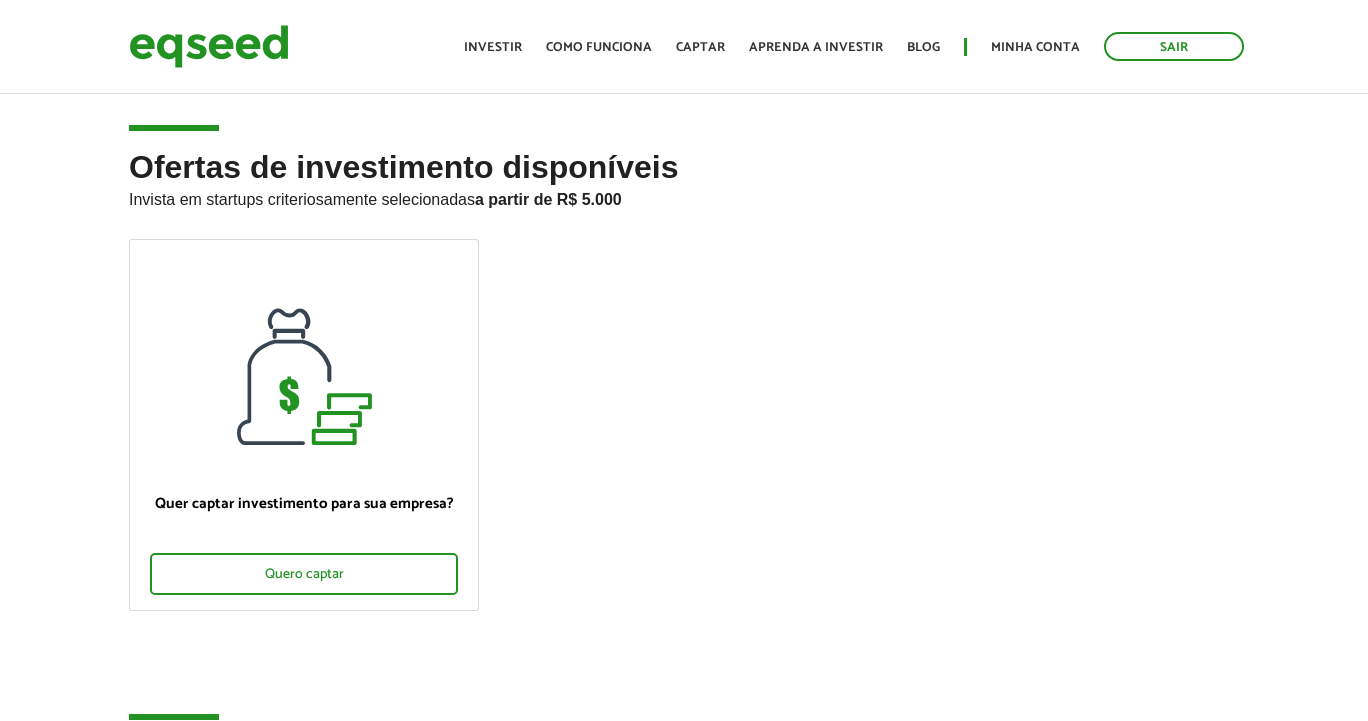 scroll, scrollTop: 0, scrollLeft: 0, axis: both 